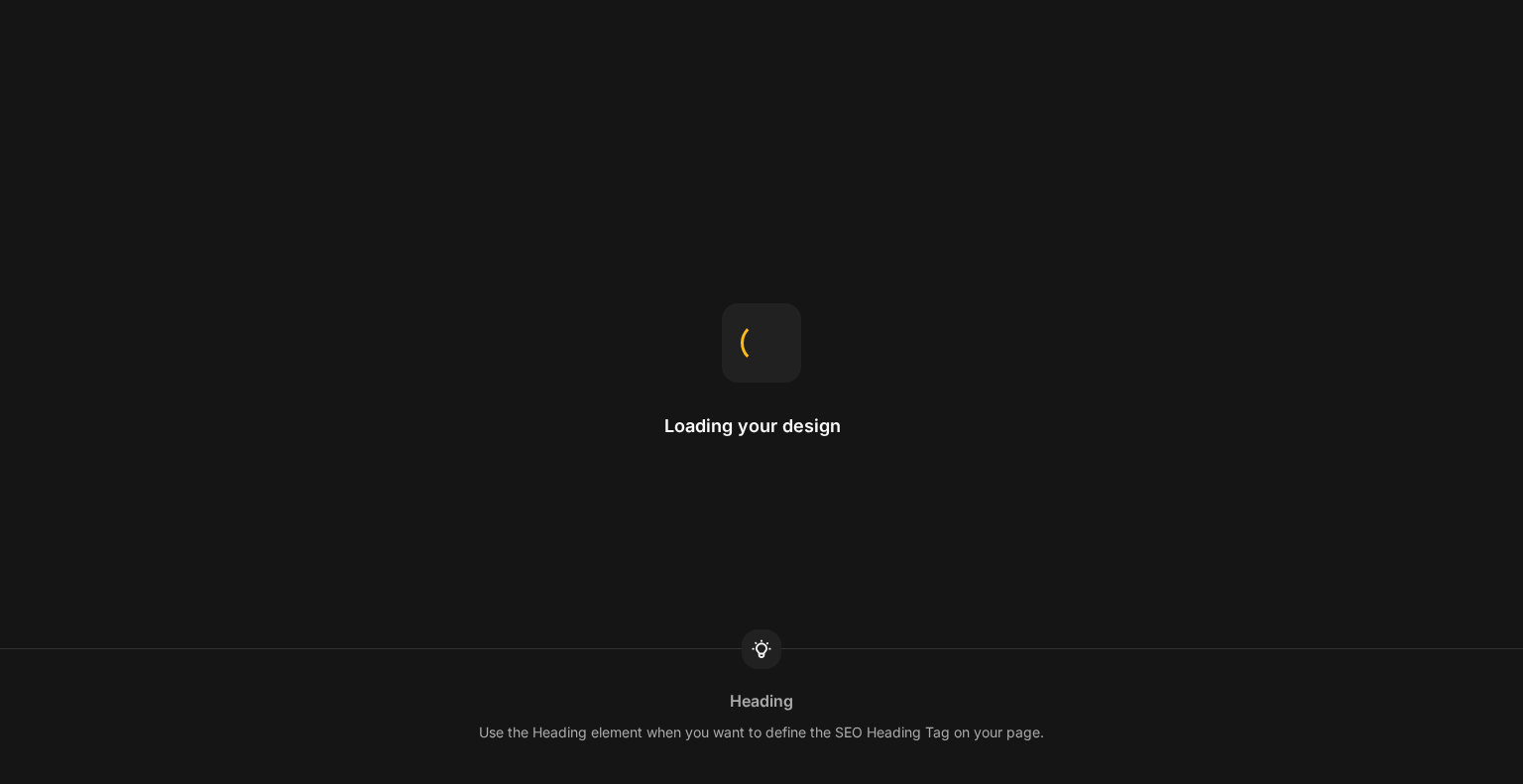 scroll, scrollTop: 0, scrollLeft: 0, axis: both 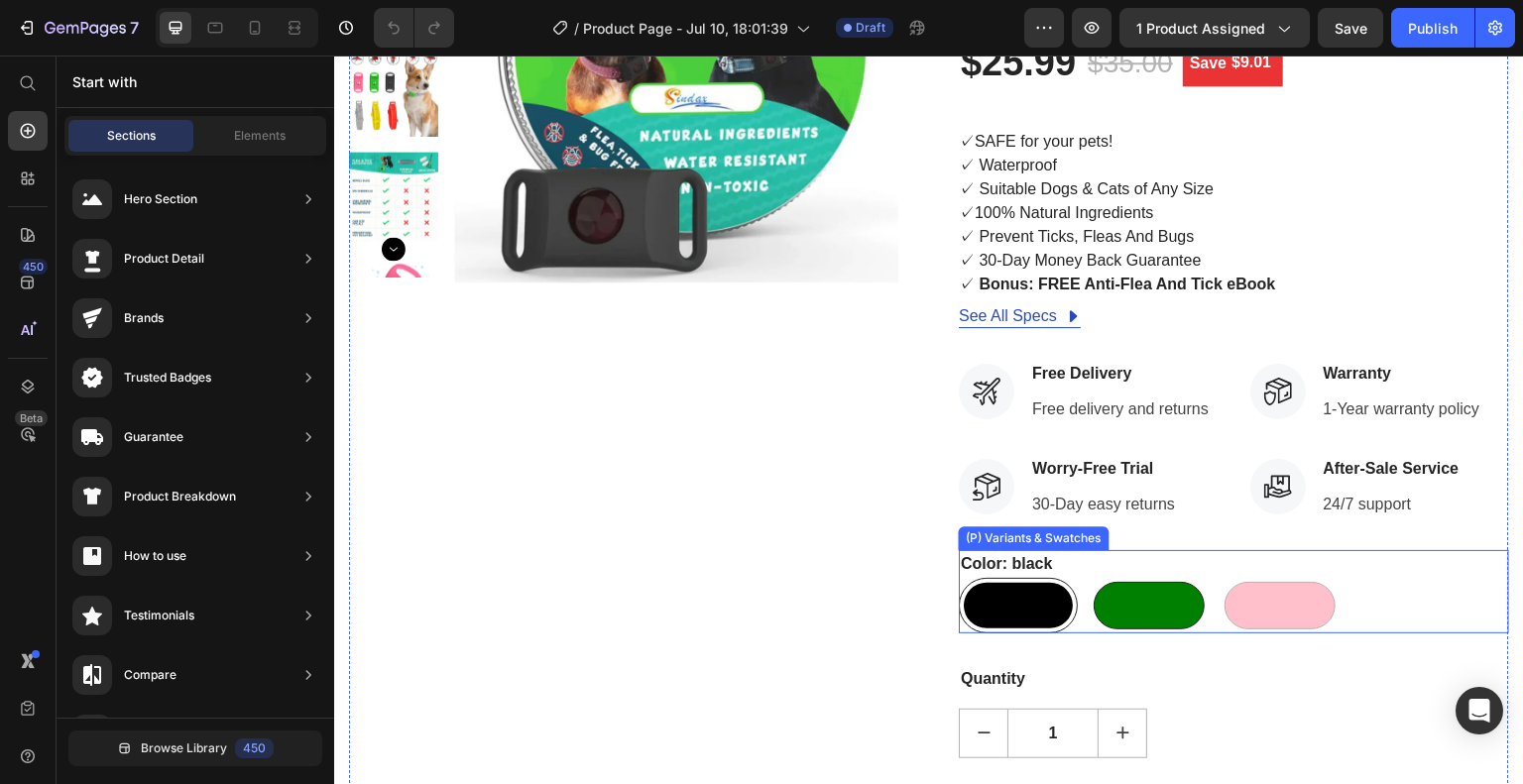 click at bounding box center [1149, 606] 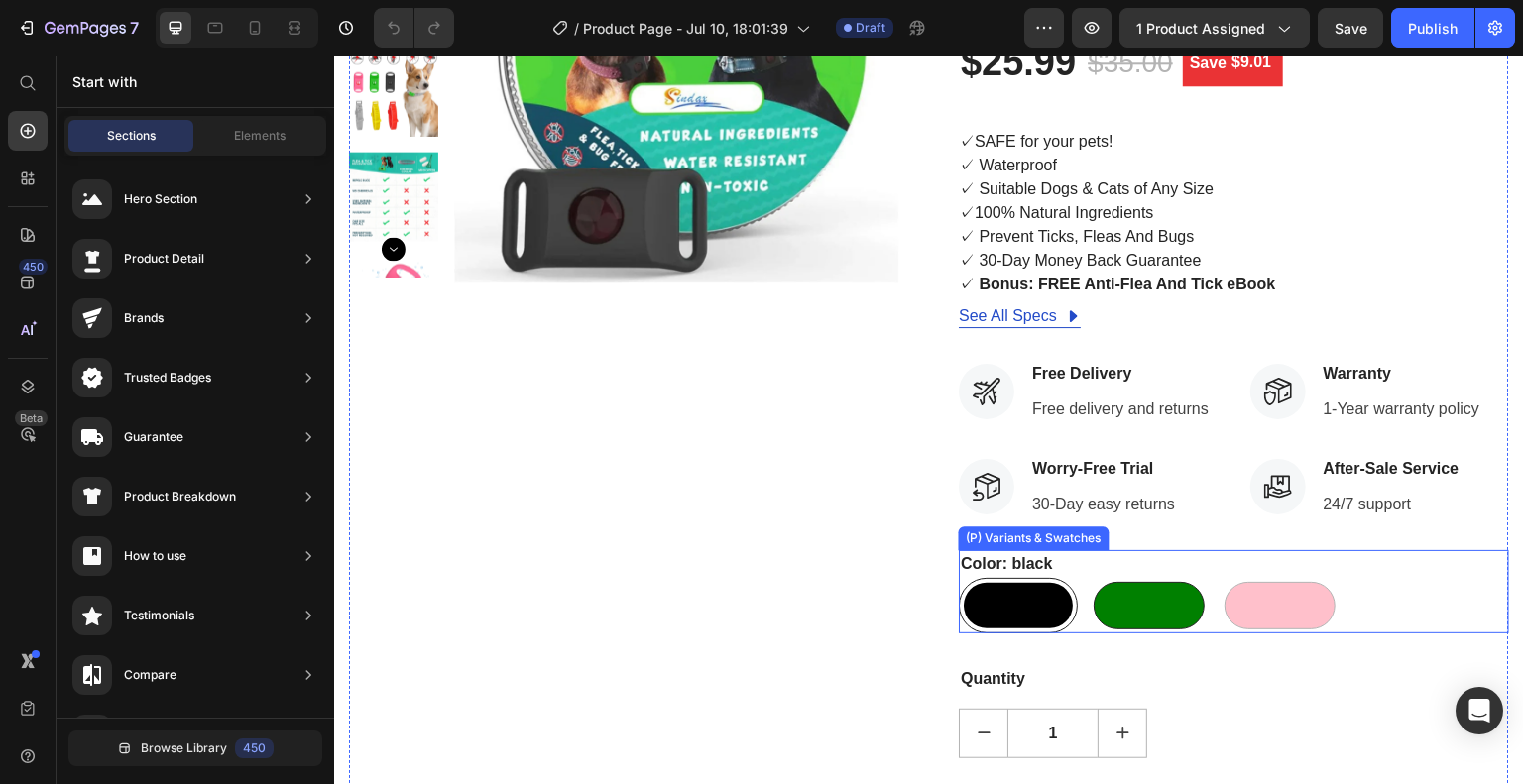 click on "green green" at bounding box center [1089, 577] 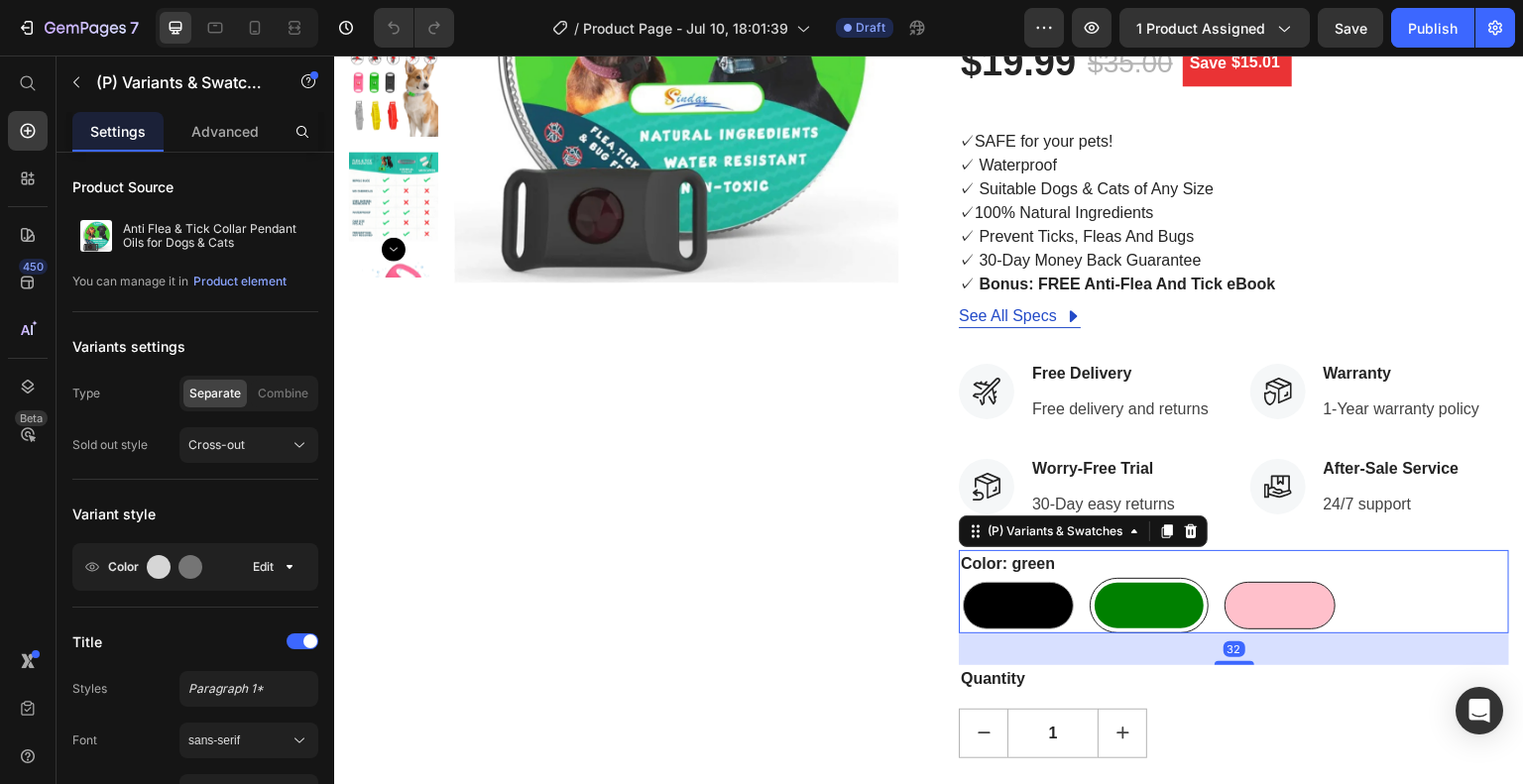 click at bounding box center (1280, 606) 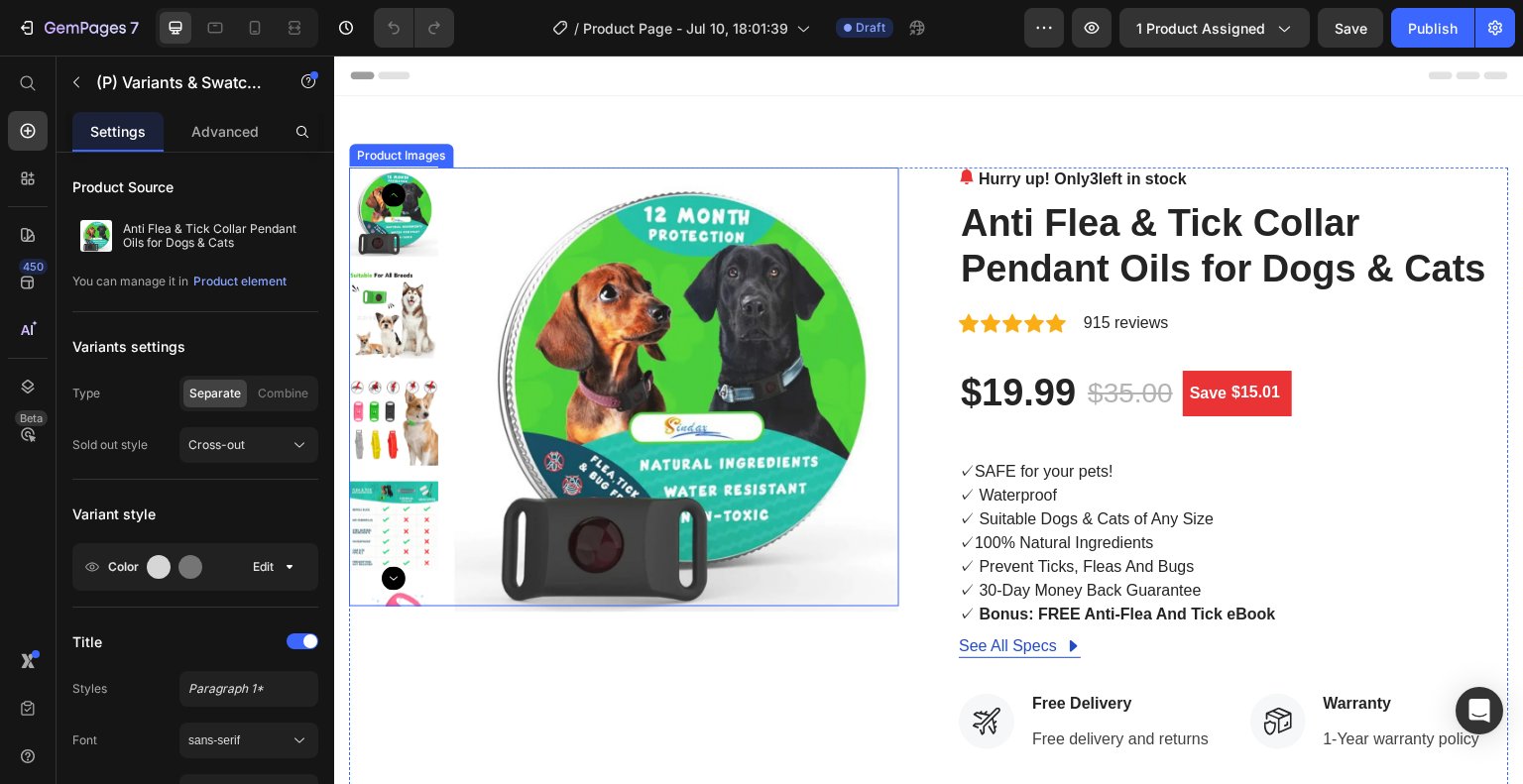 scroll, scrollTop: 330, scrollLeft: 0, axis: vertical 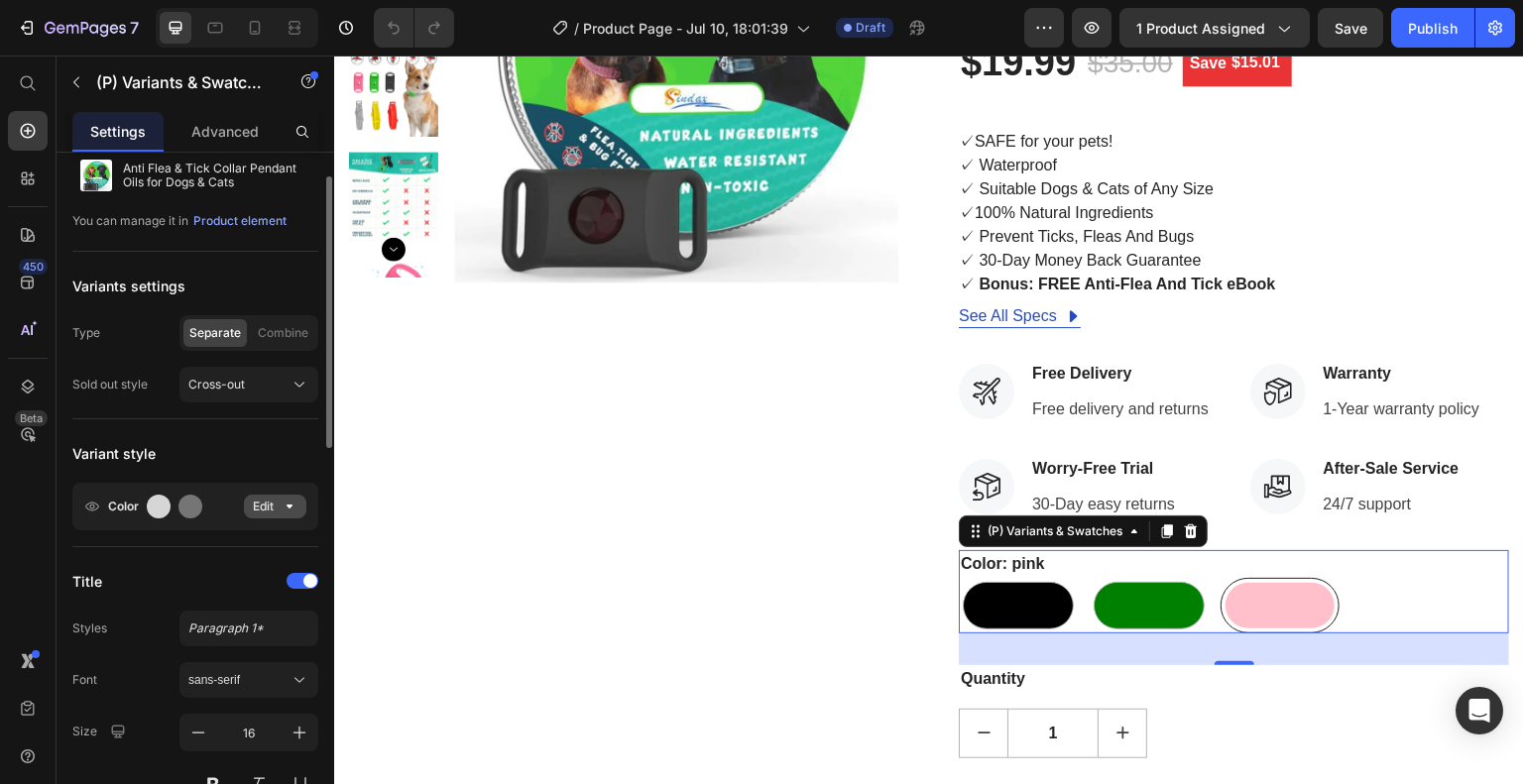 click on "Edit" 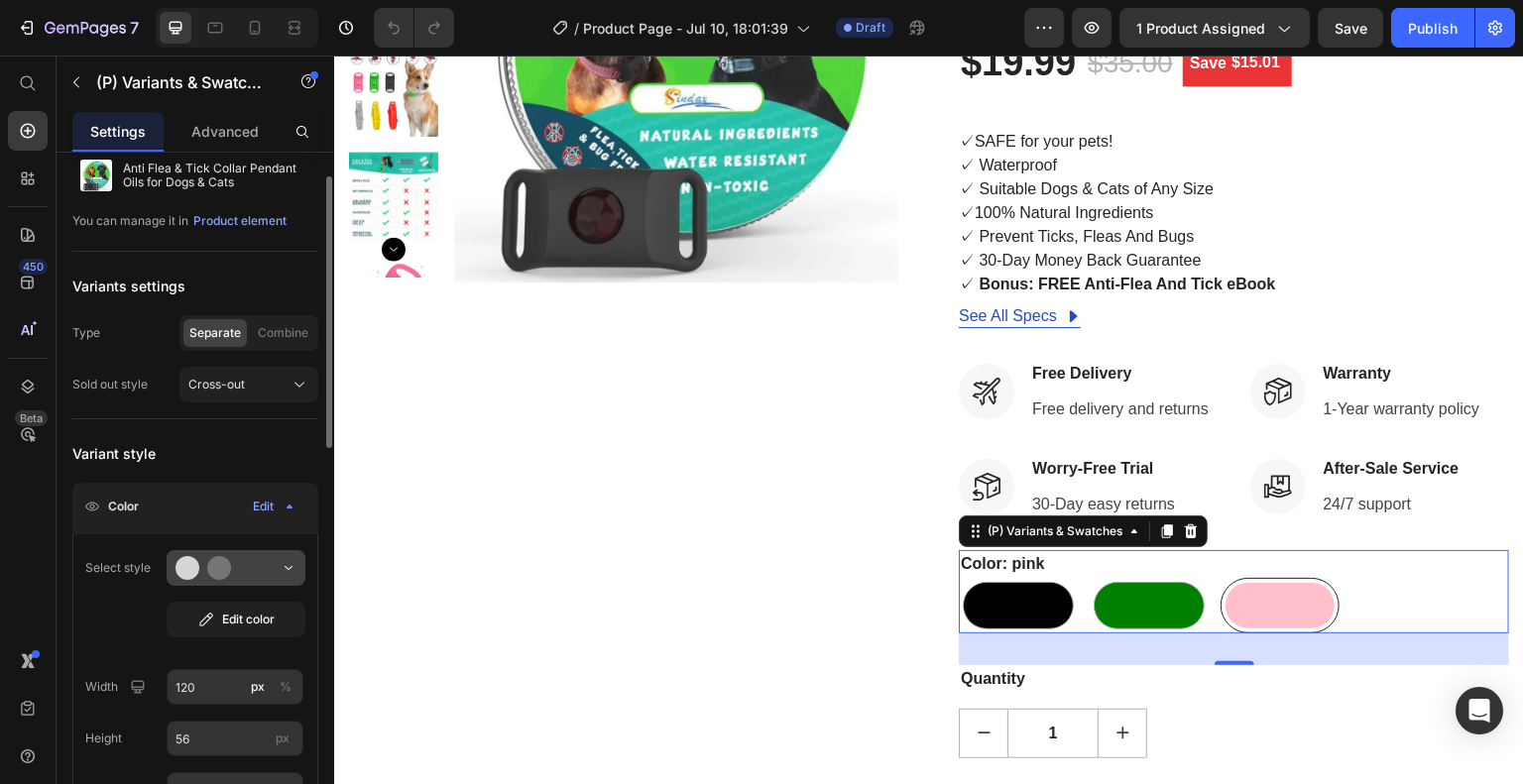 click at bounding box center (236, 568) 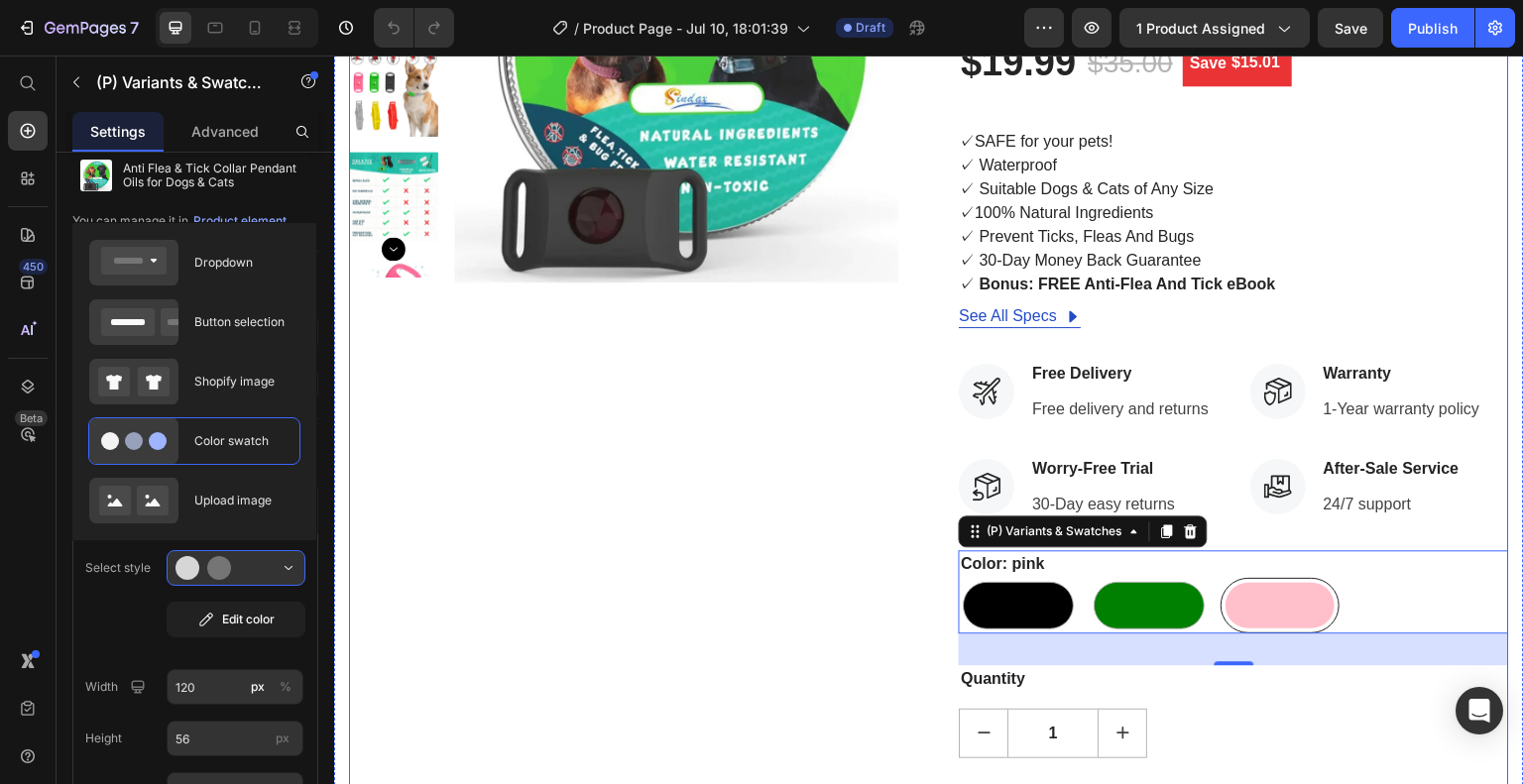 click on "Product Images" at bounding box center [624, 385] 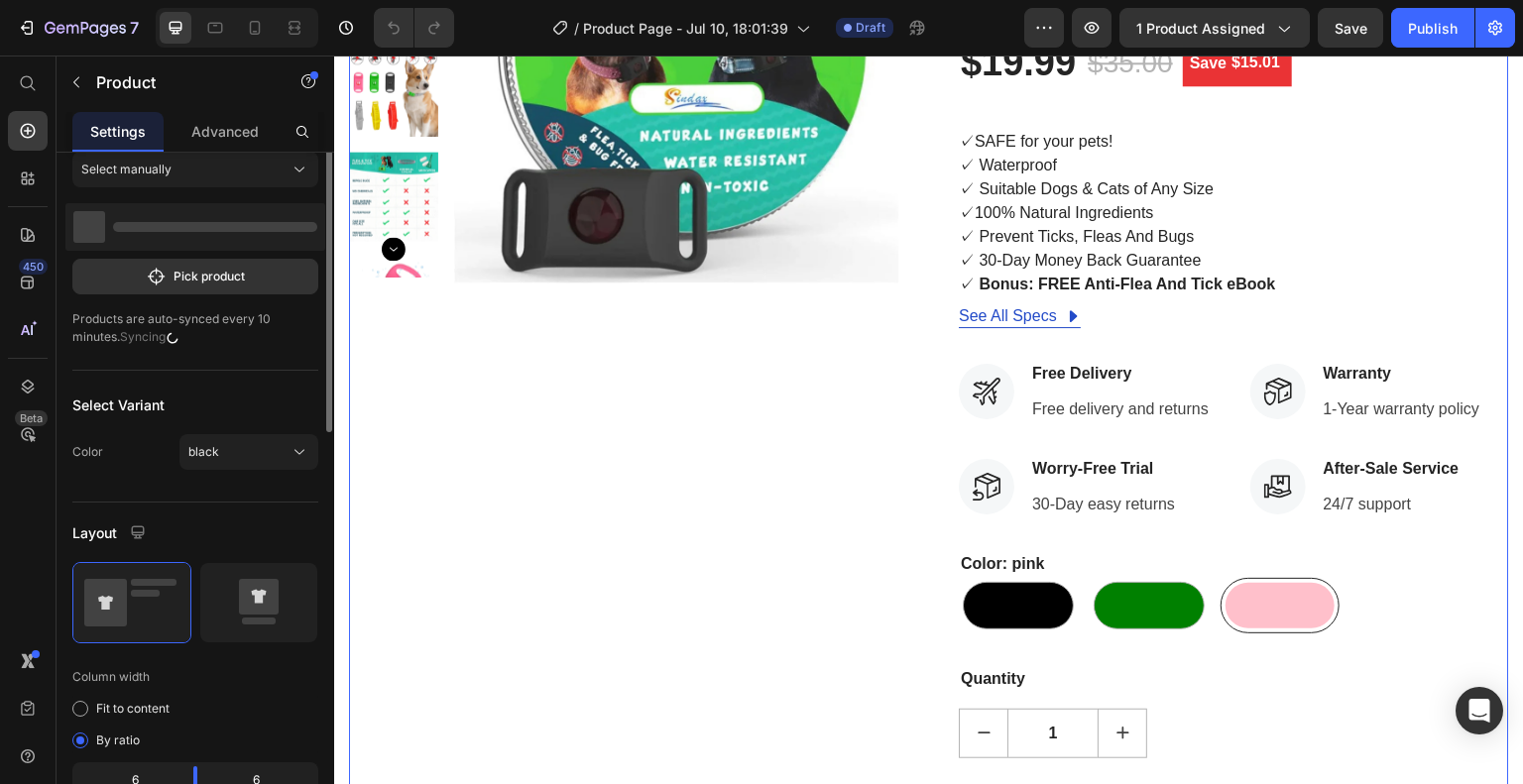 scroll, scrollTop: 0, scrollLeft: 0, axis: both 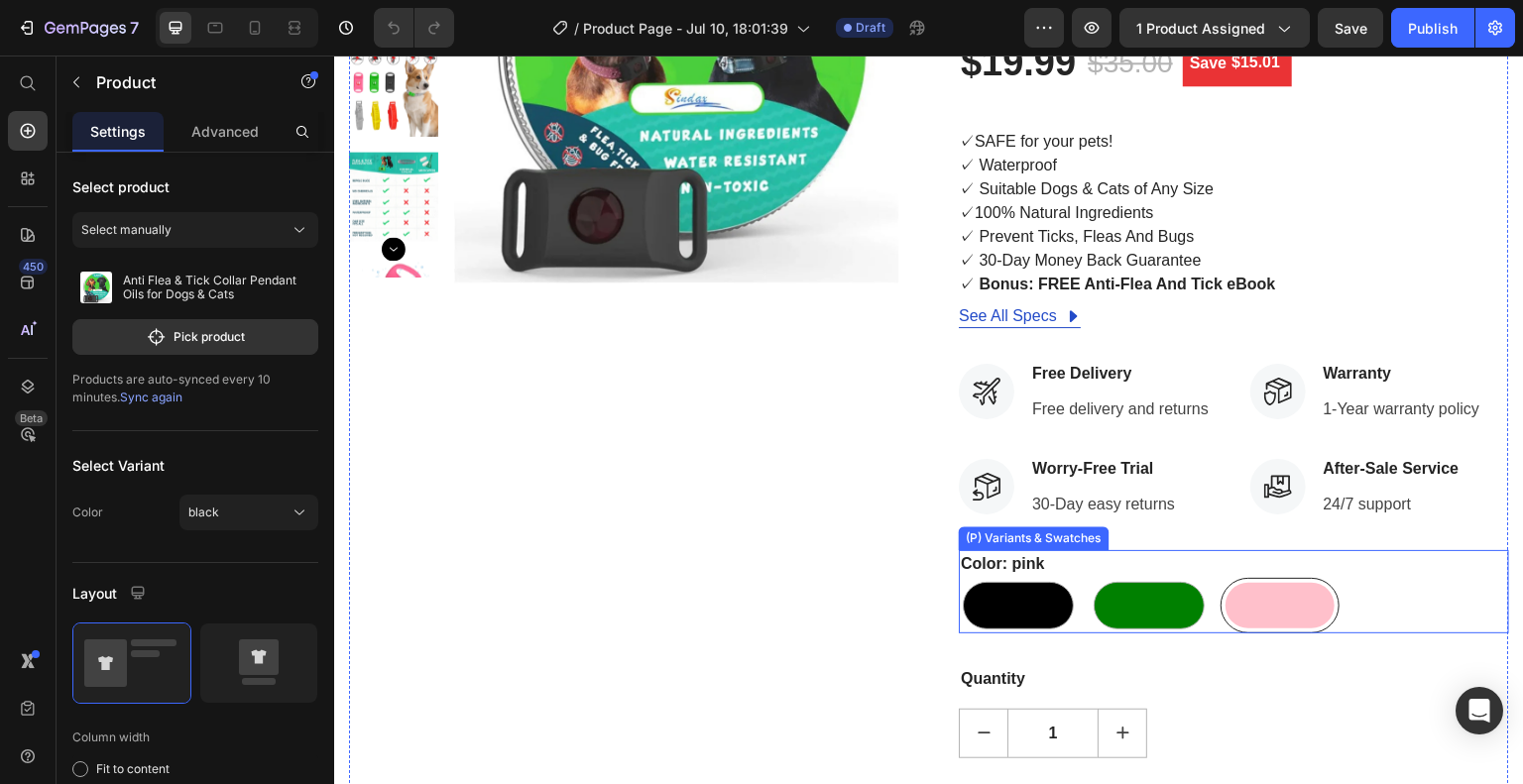 click at bounding box center (1280, 606) 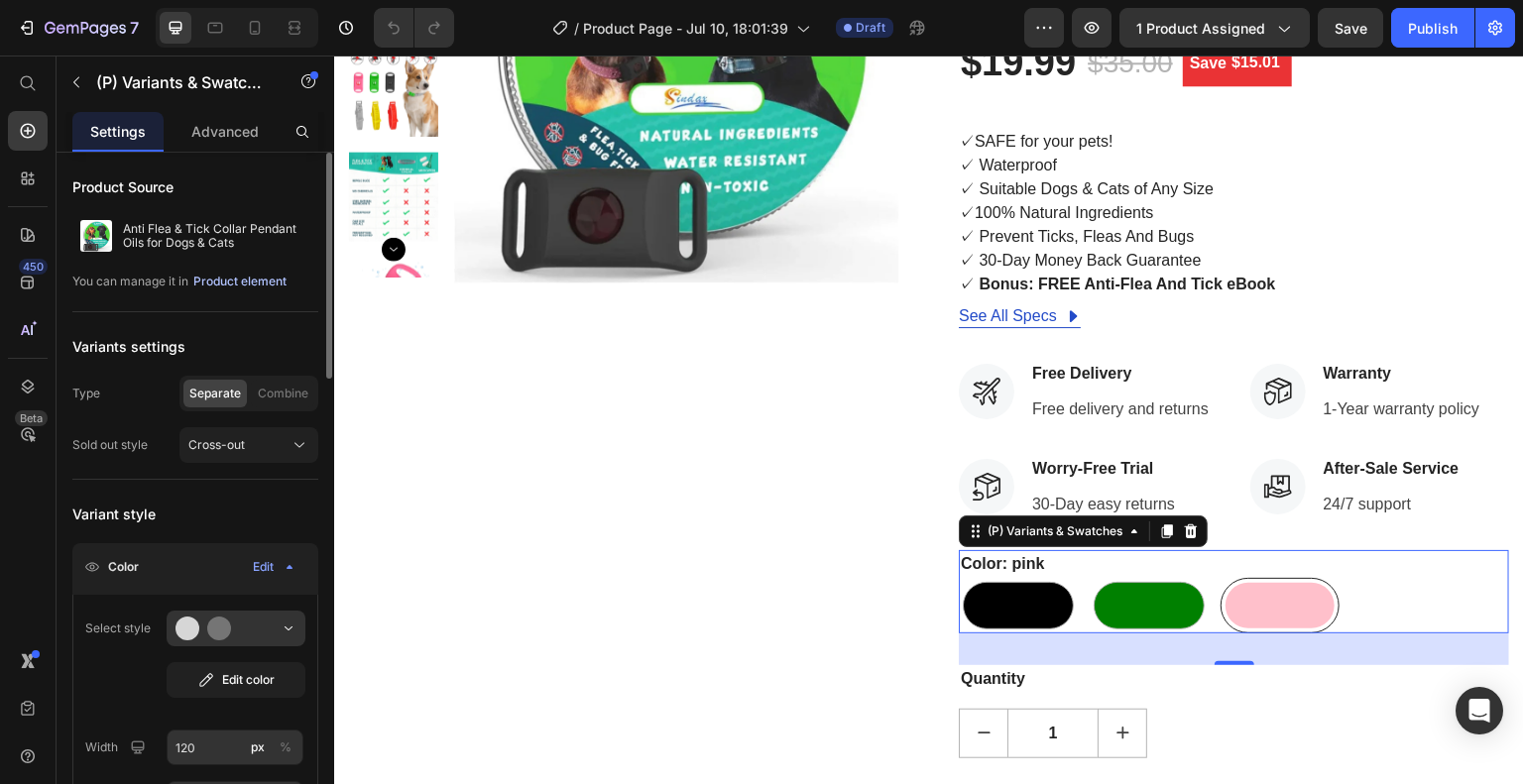 click on "Product element" at bounding box center [240, 281] 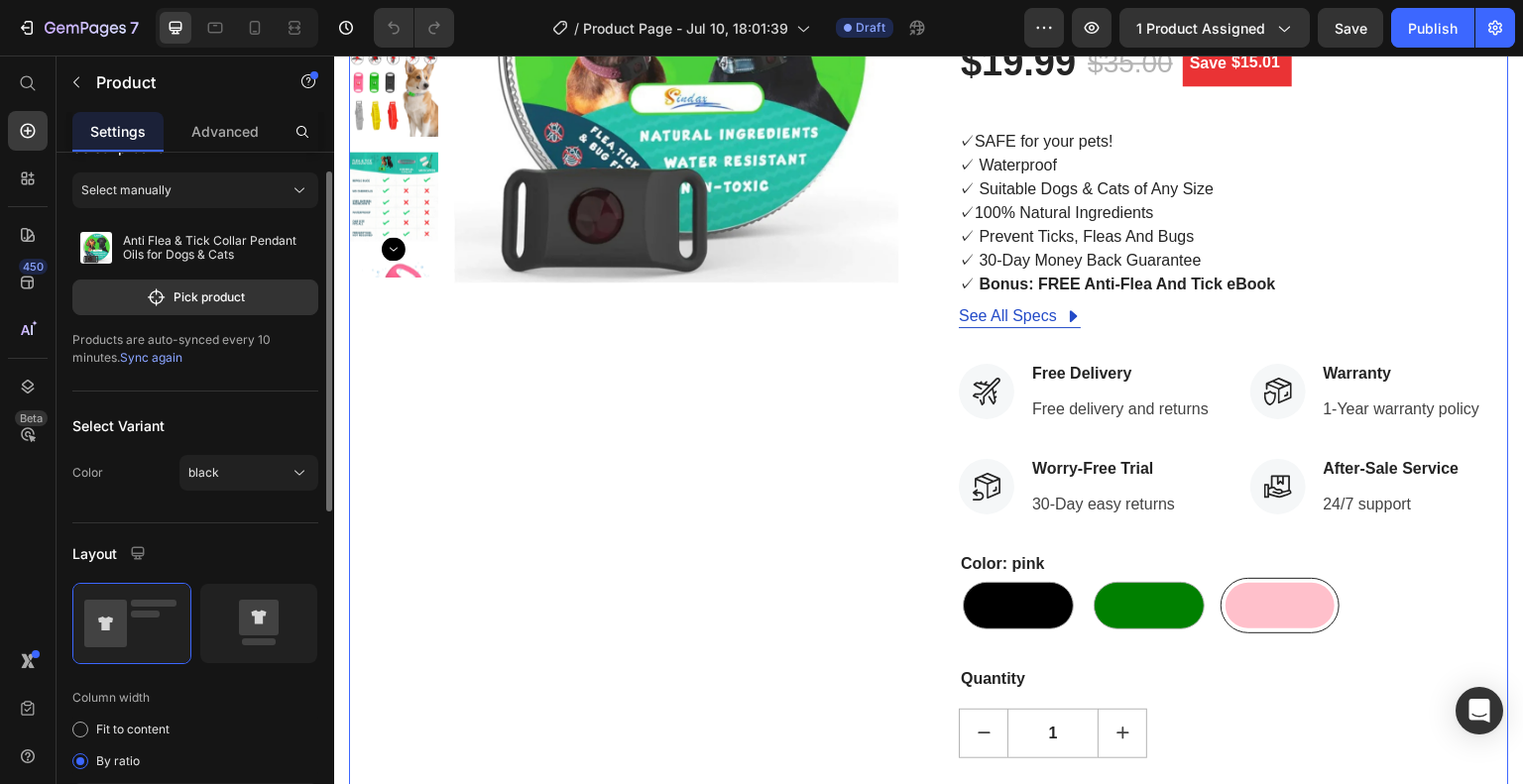 scroll, scrollTop: 0, scrollLeft: 0, axis: both 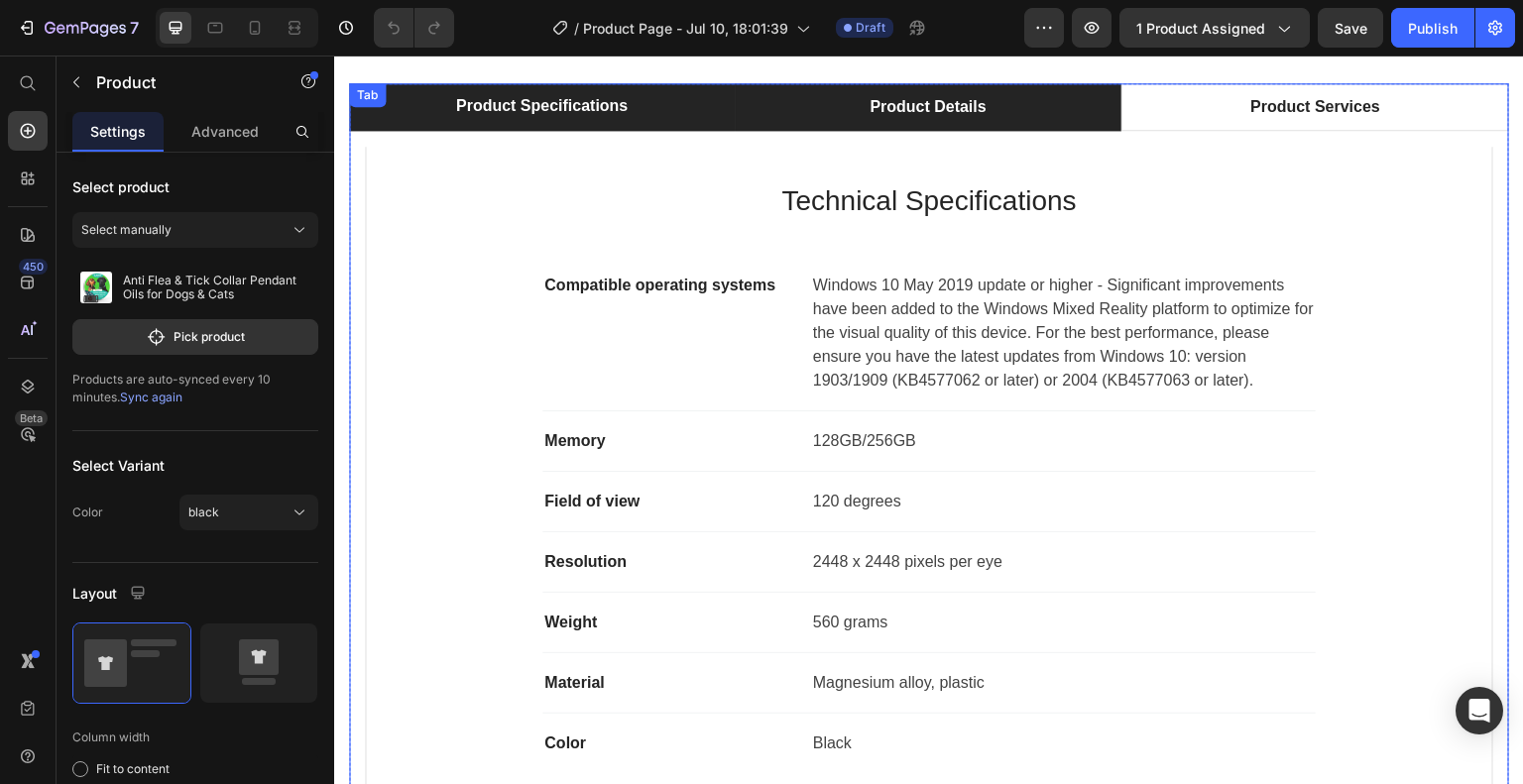 click on "Product Details" at bounding box center [928, 107] 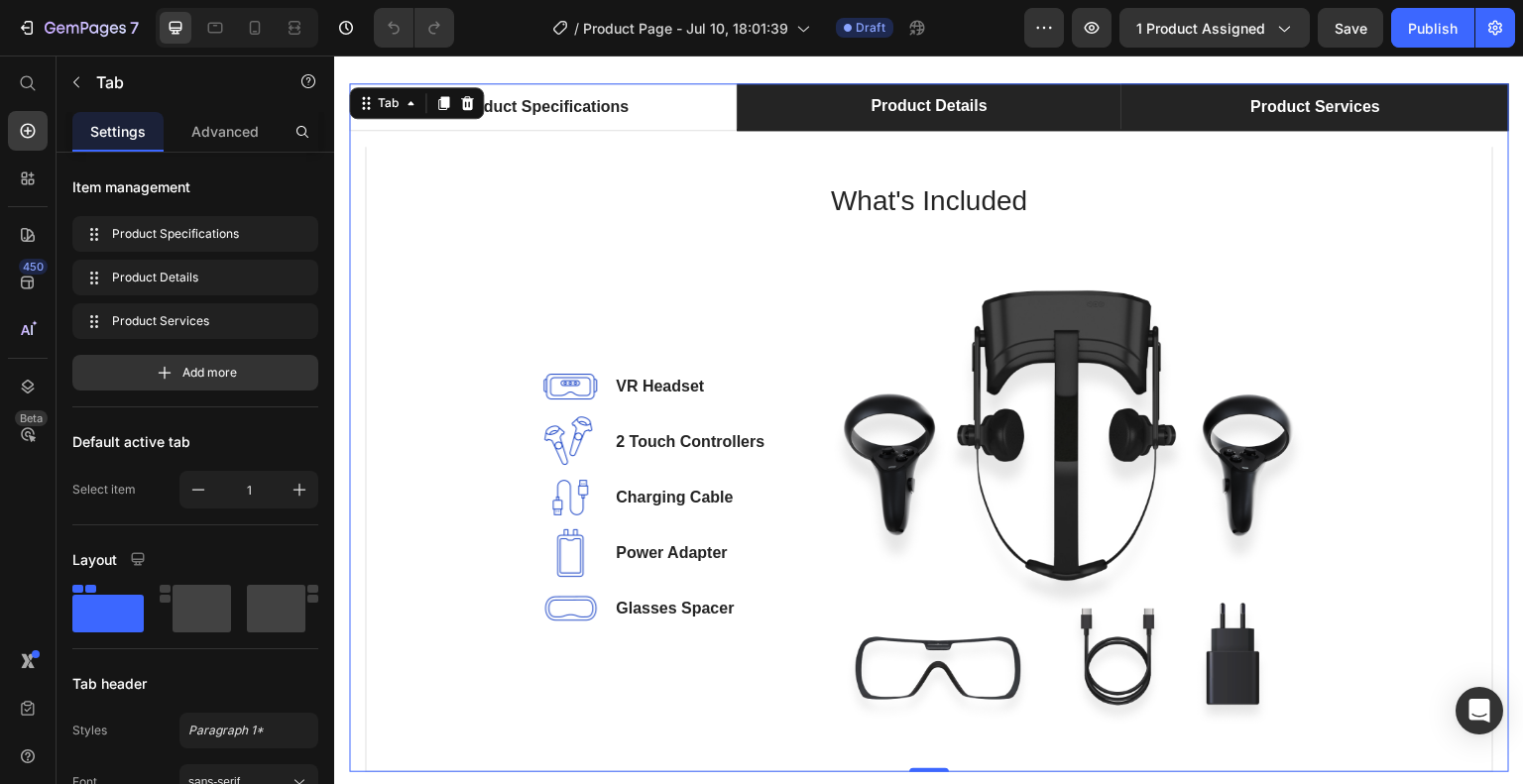 click on "Product Services" at bounding box center [1315, 107] 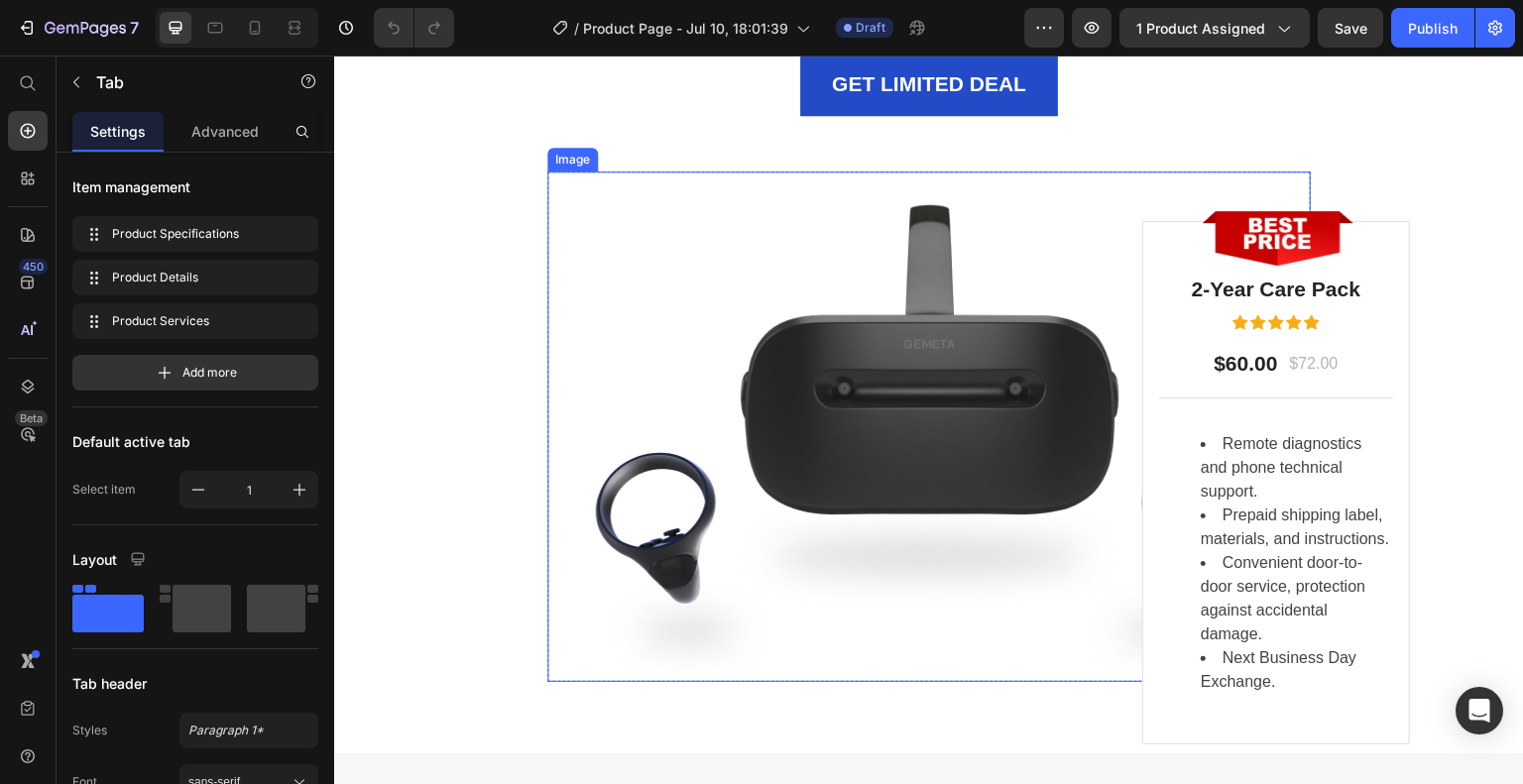 scroll, scrollTop: 5616, scrollLeft: 0, axis: vertical 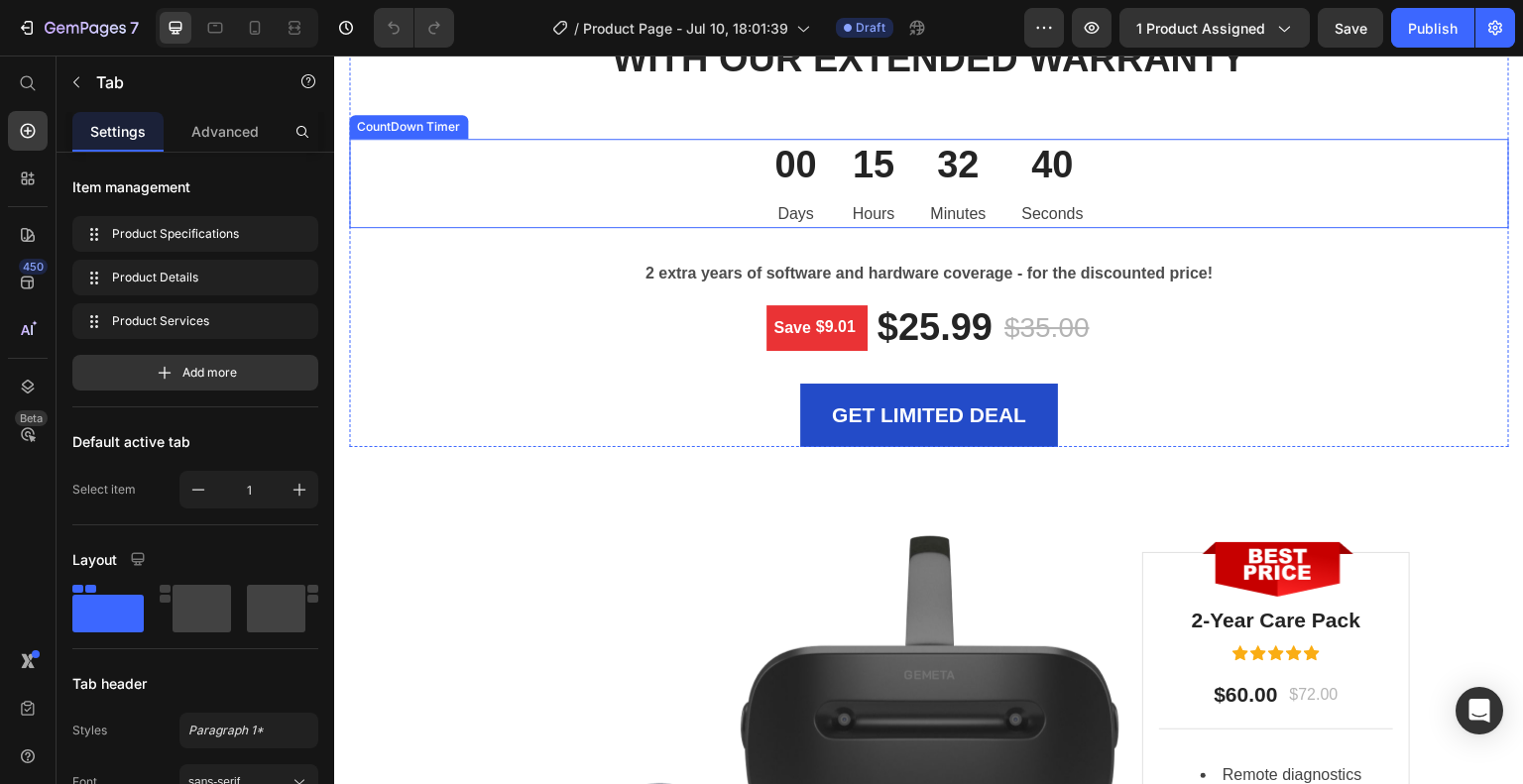 click on "[DAYS] Days [HOURS] Hours [MINUTES] Minutes [SECONDS] Seconds" at bounding box center [929, 182] 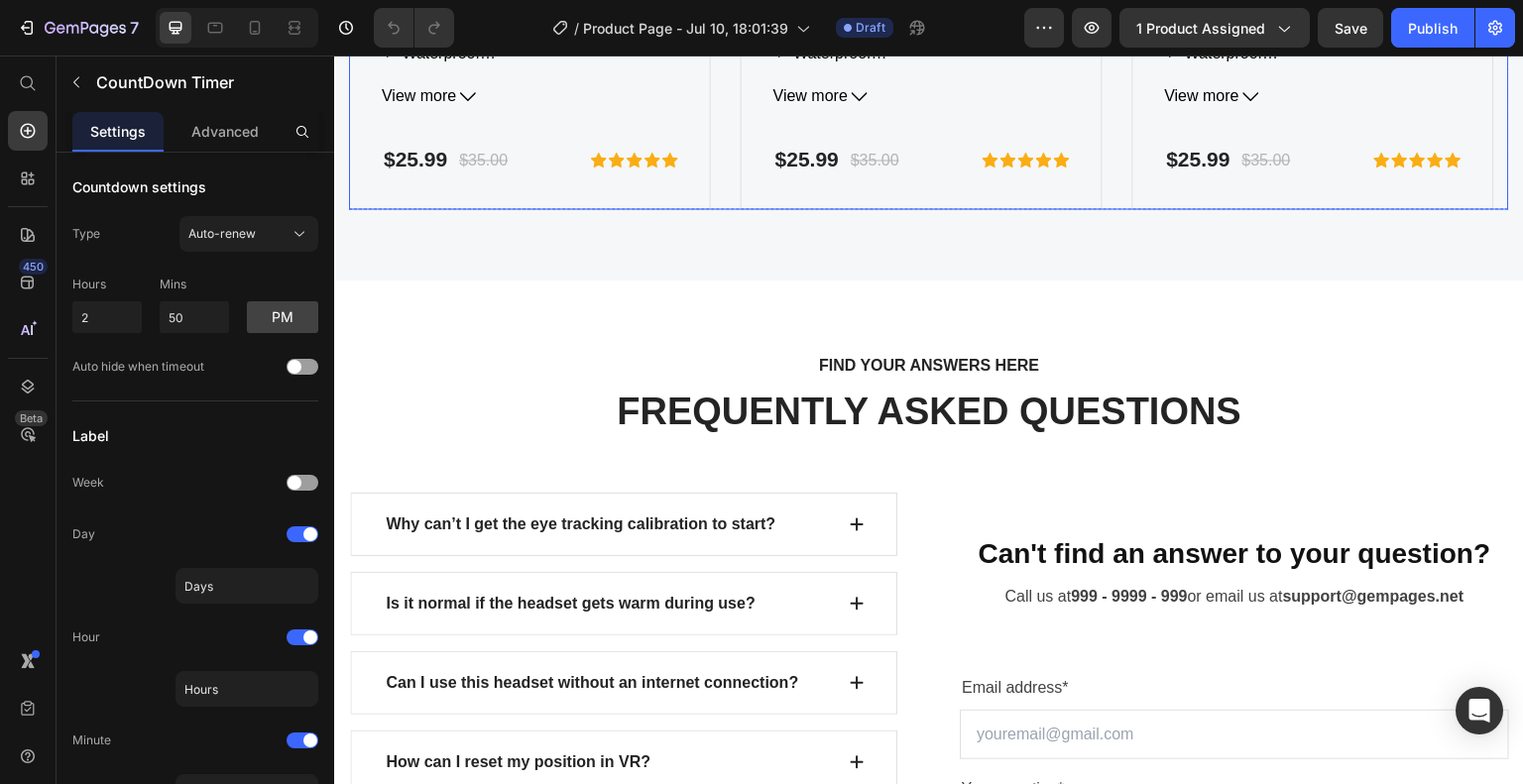 scroll, scrollTop: 7929, scrollLeft: 0, axis: vertical 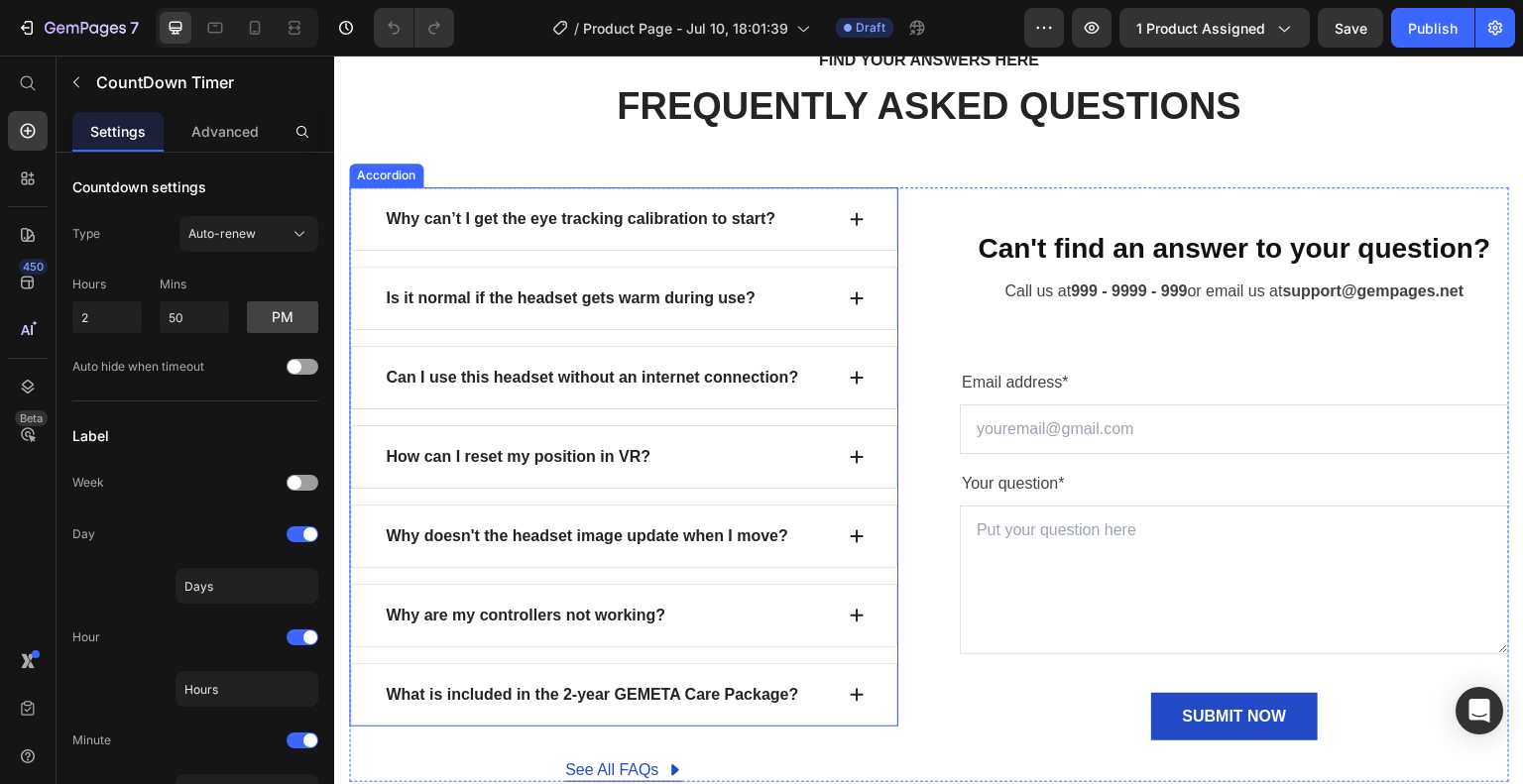 click on "Why can’t I get the eye tracking calibration to start?" at bounding box center [580, 219] 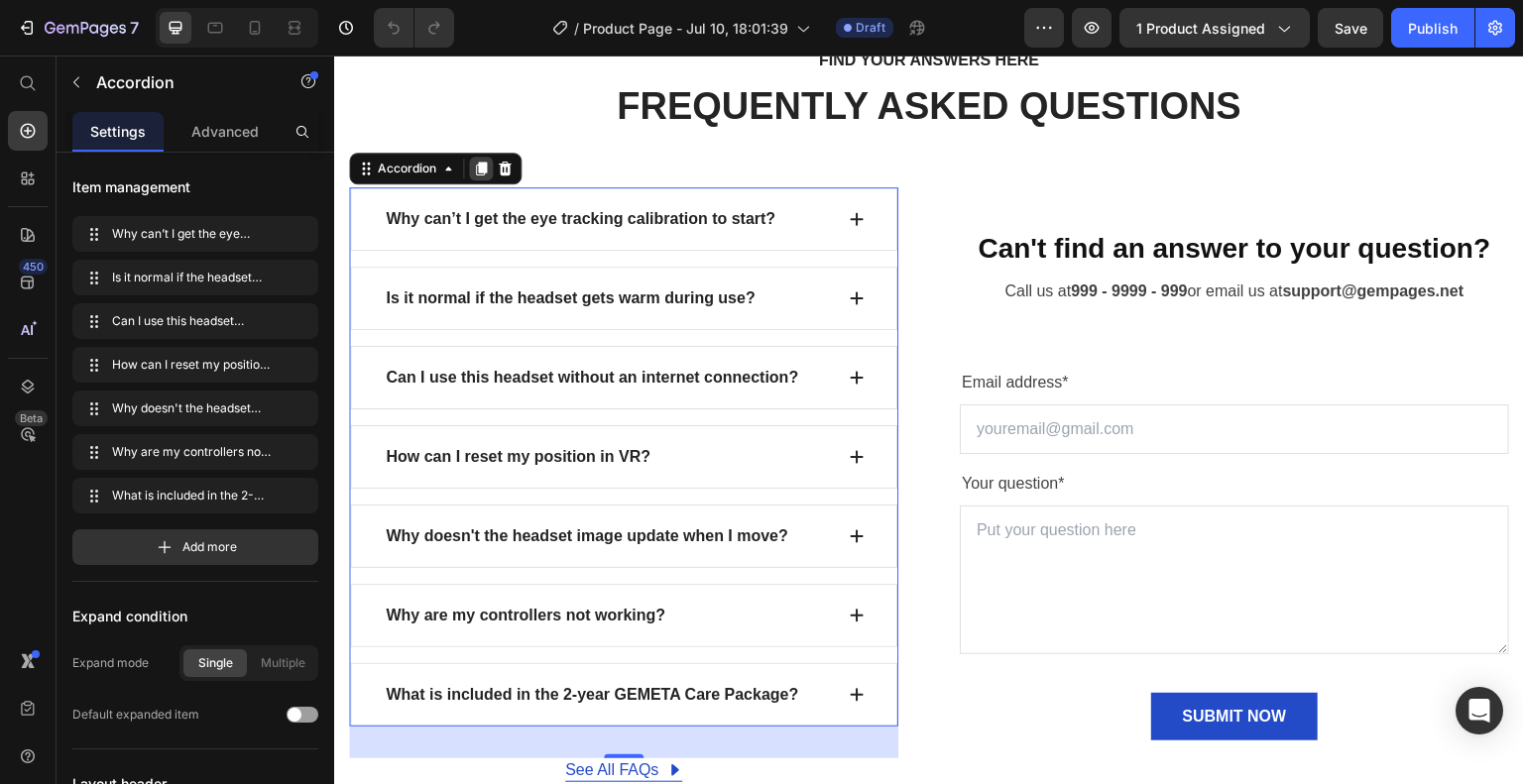 click 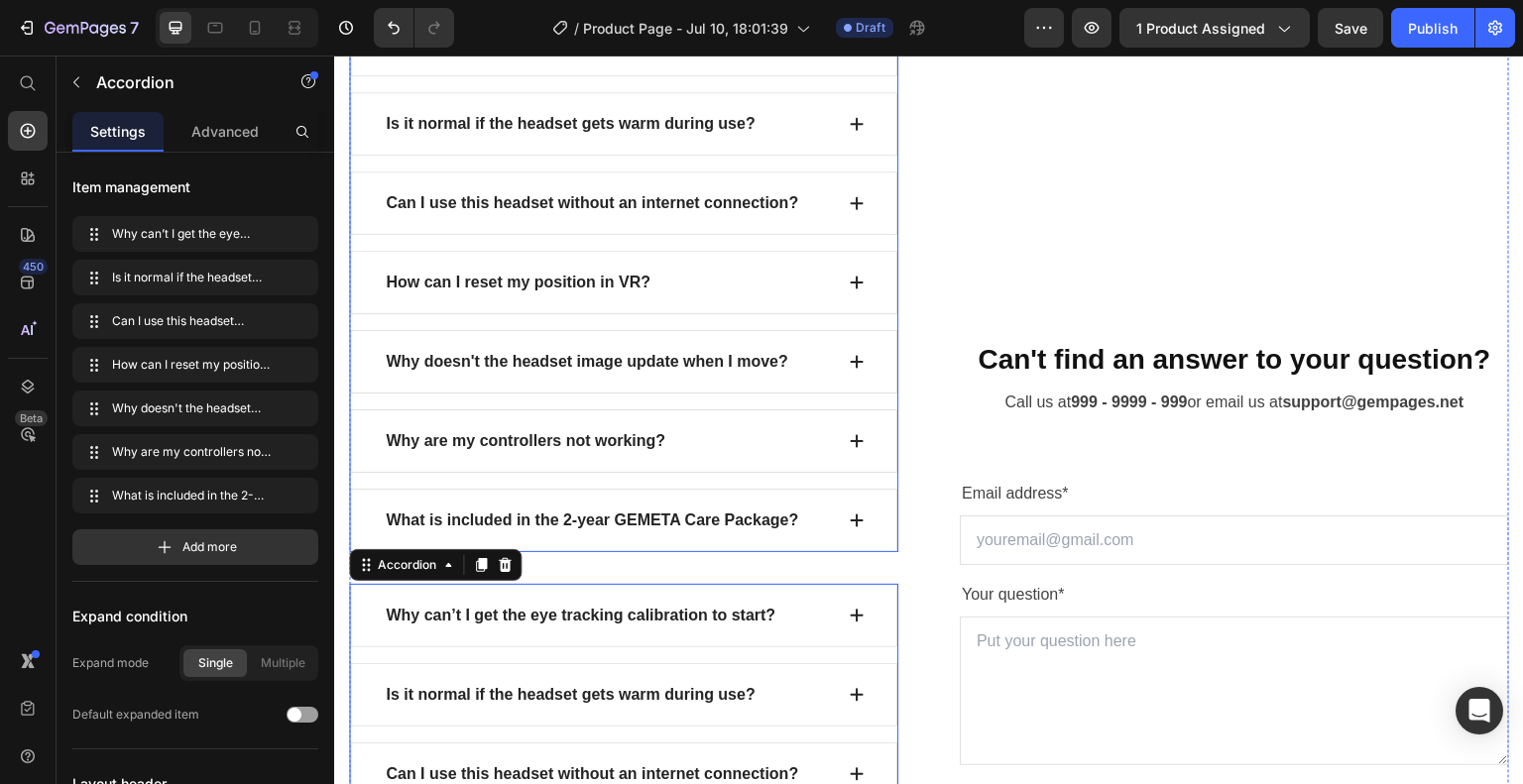 scroll, scrollTop: 8161, scrollLeft: 0, axis: vertical 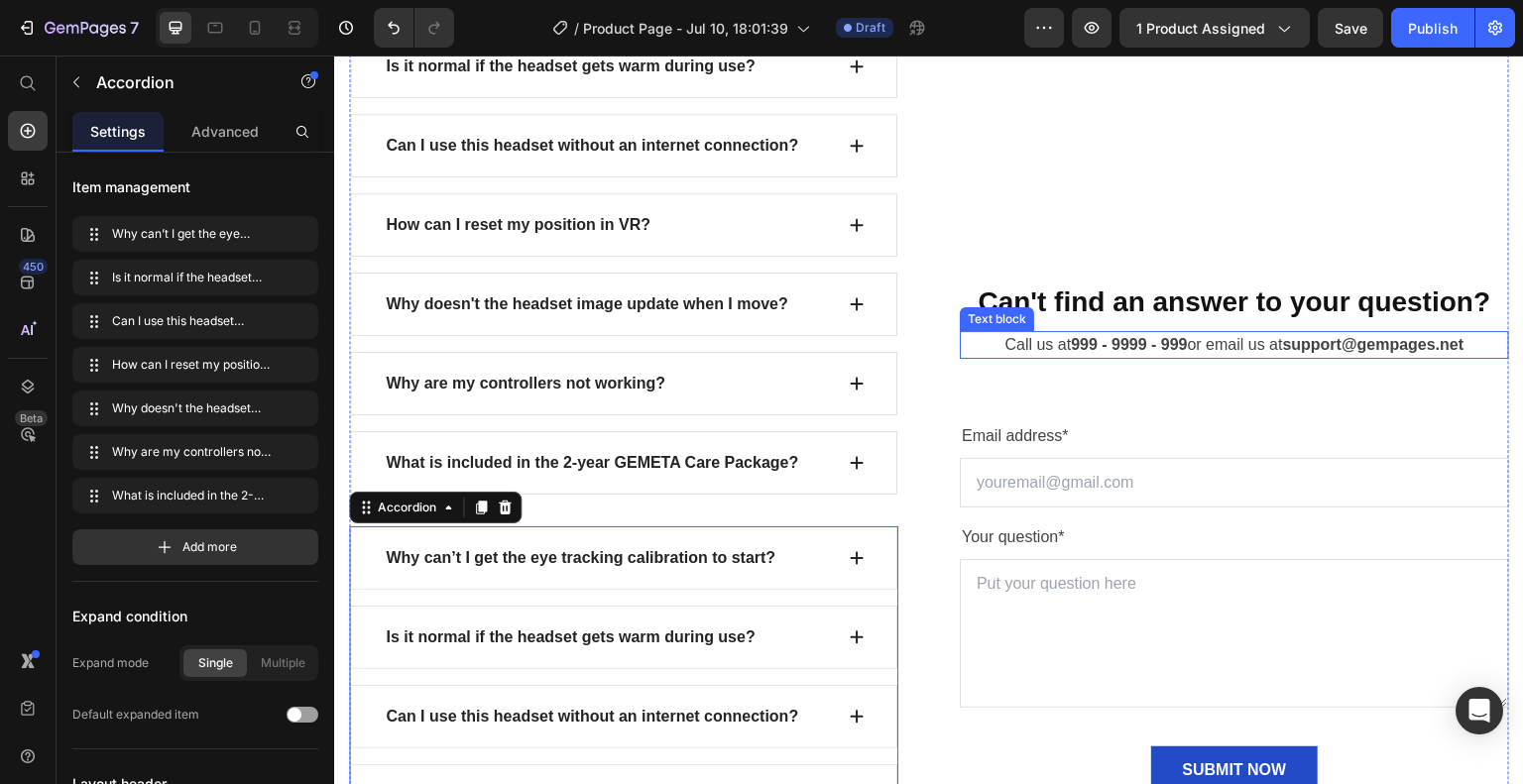 click on "Call us at  [PHONE]  or email us at  [EMAIL]" at bounding box center (1234, 345) 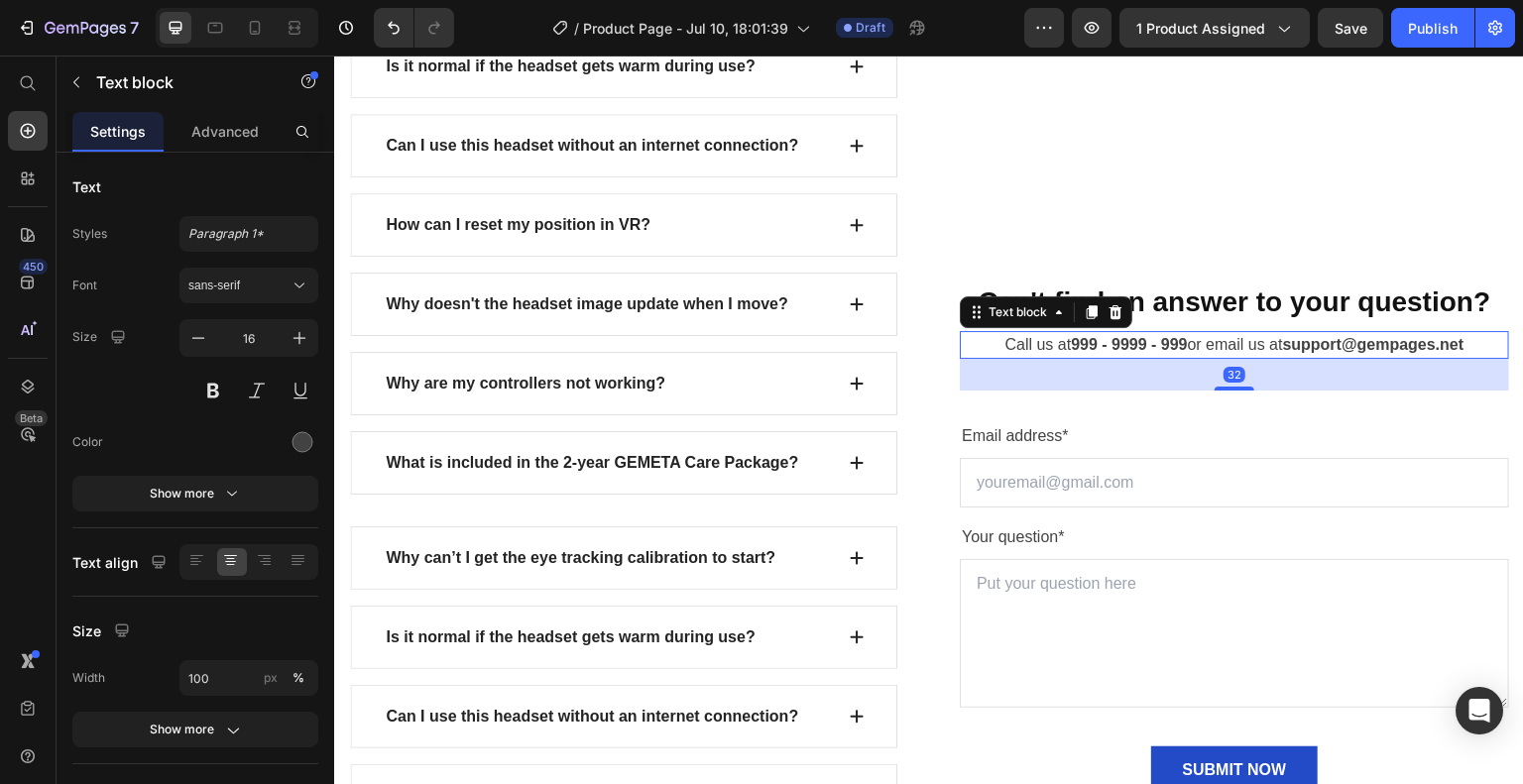 click on "Call us at  [PHONE]  or email us at  [EMAIL]" at bounding box center (1234, 345) 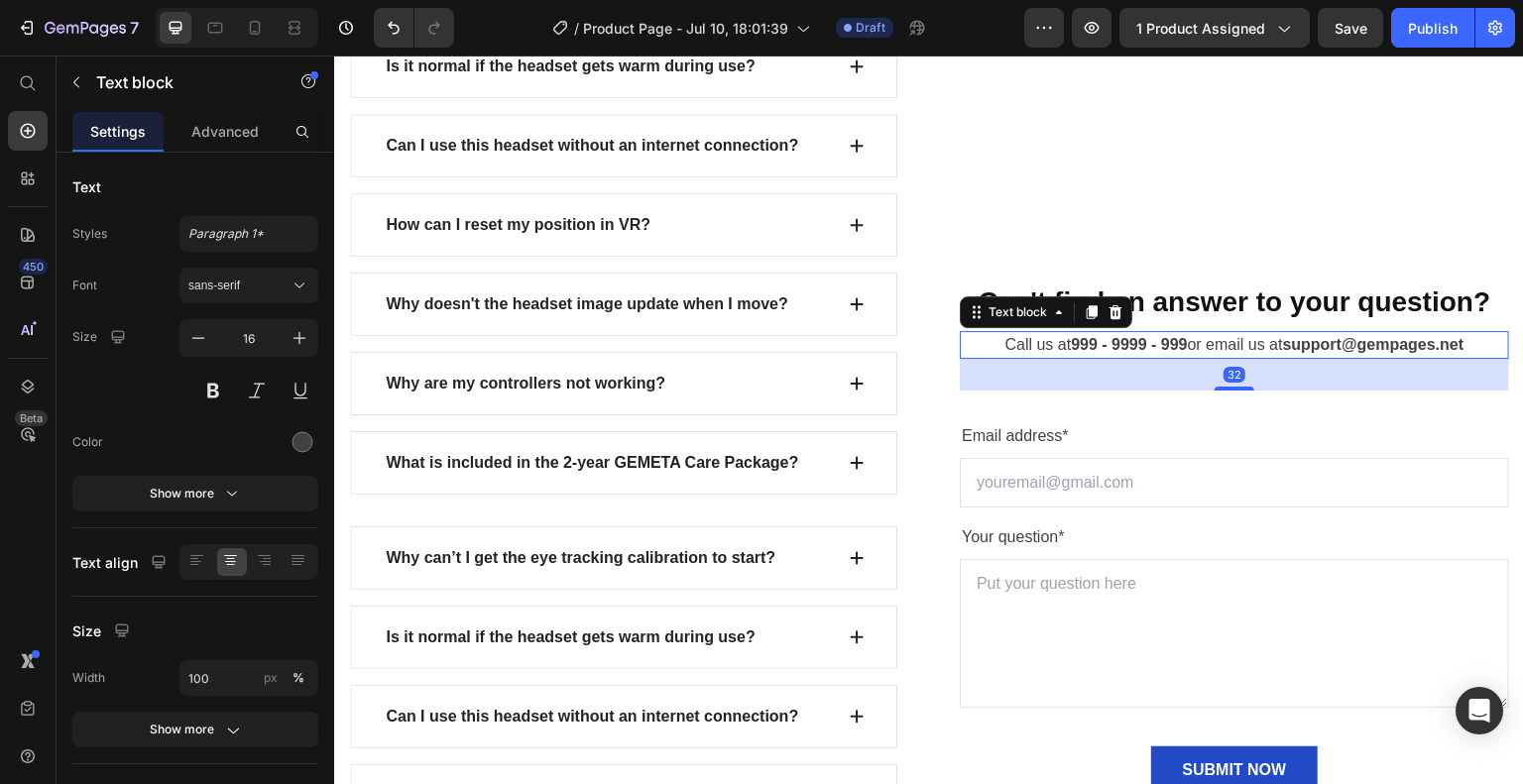 click on "Call us at  [PHONE]  or email us at  [EMAIL]" at bounding box center [1234, 345] 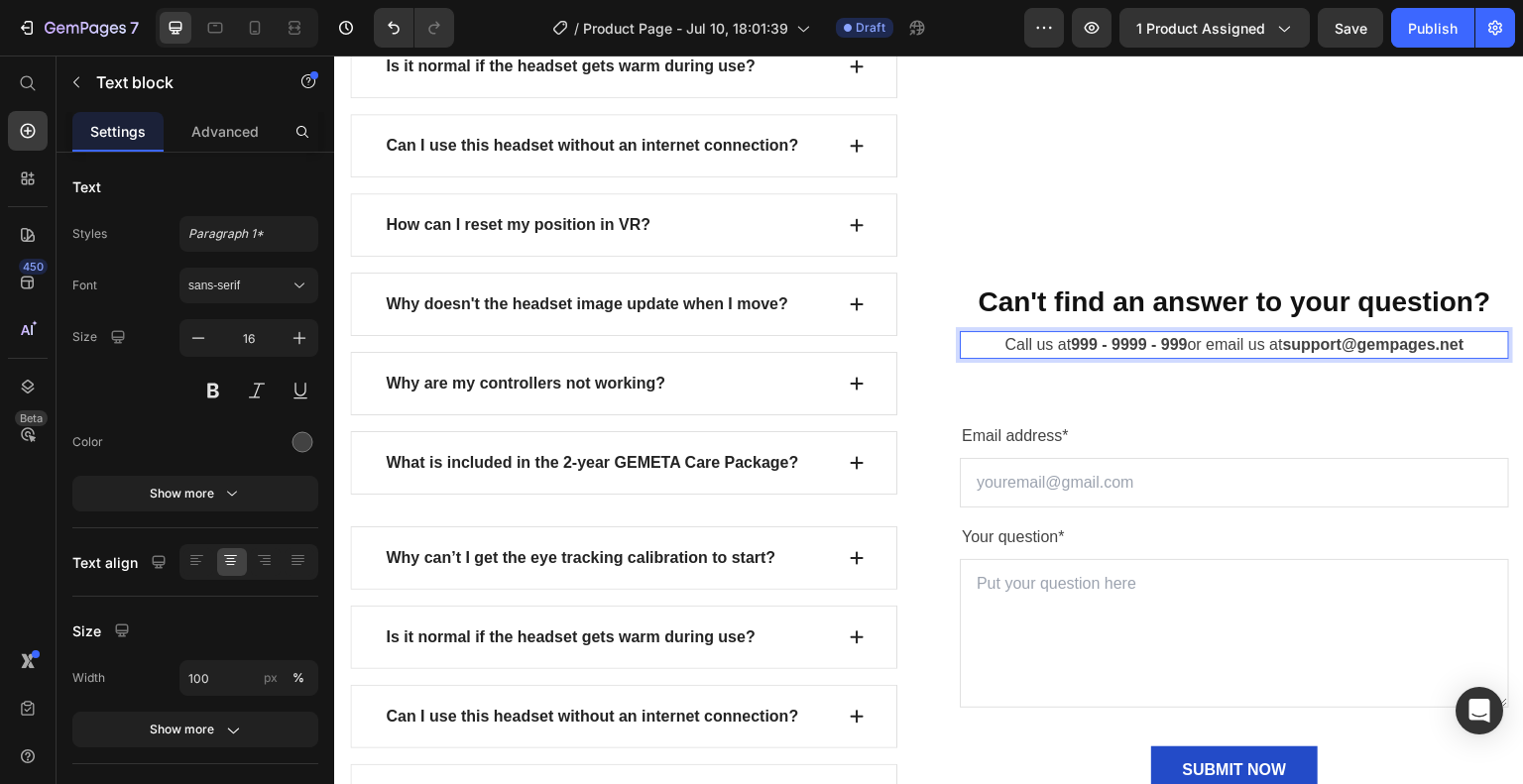 click on "Call us at  [PHONE]  or email us at  [EMAIL]" at bounding box center [1234, 345] 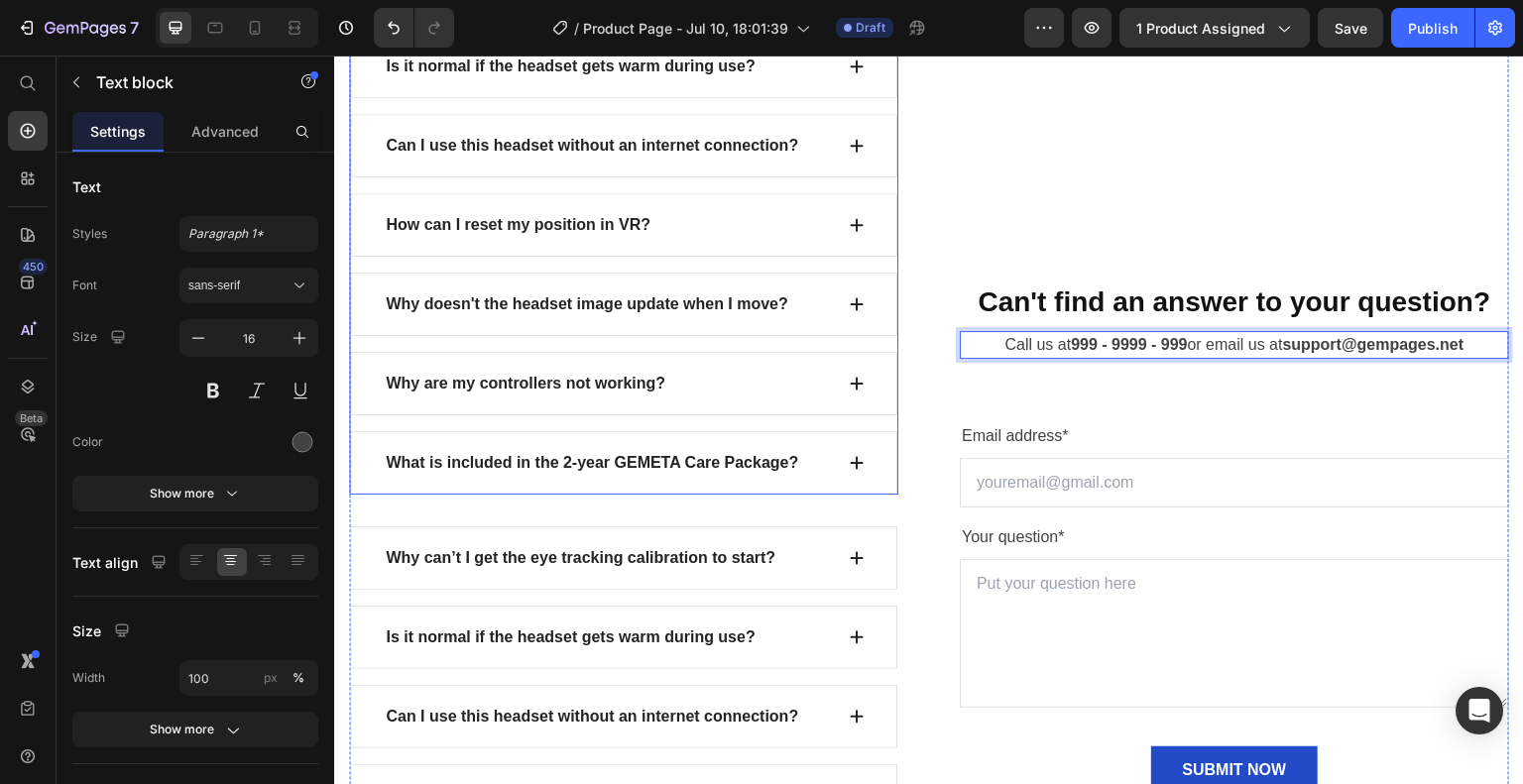 click on "How can I reset my position in VR?" at bounding box center (518, 225) 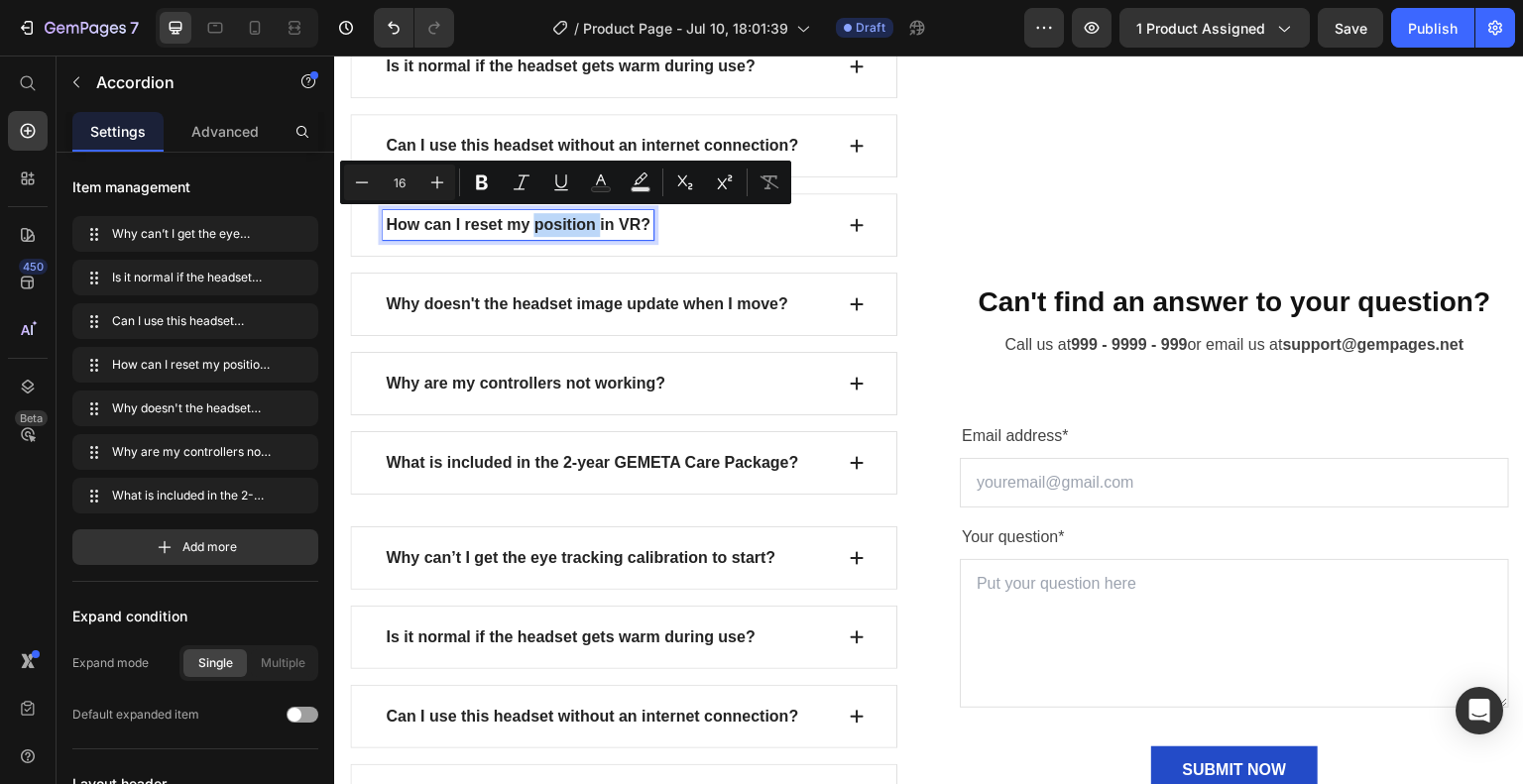 click on "How can I reset my position in VR?" at bounding box center (518, 225) 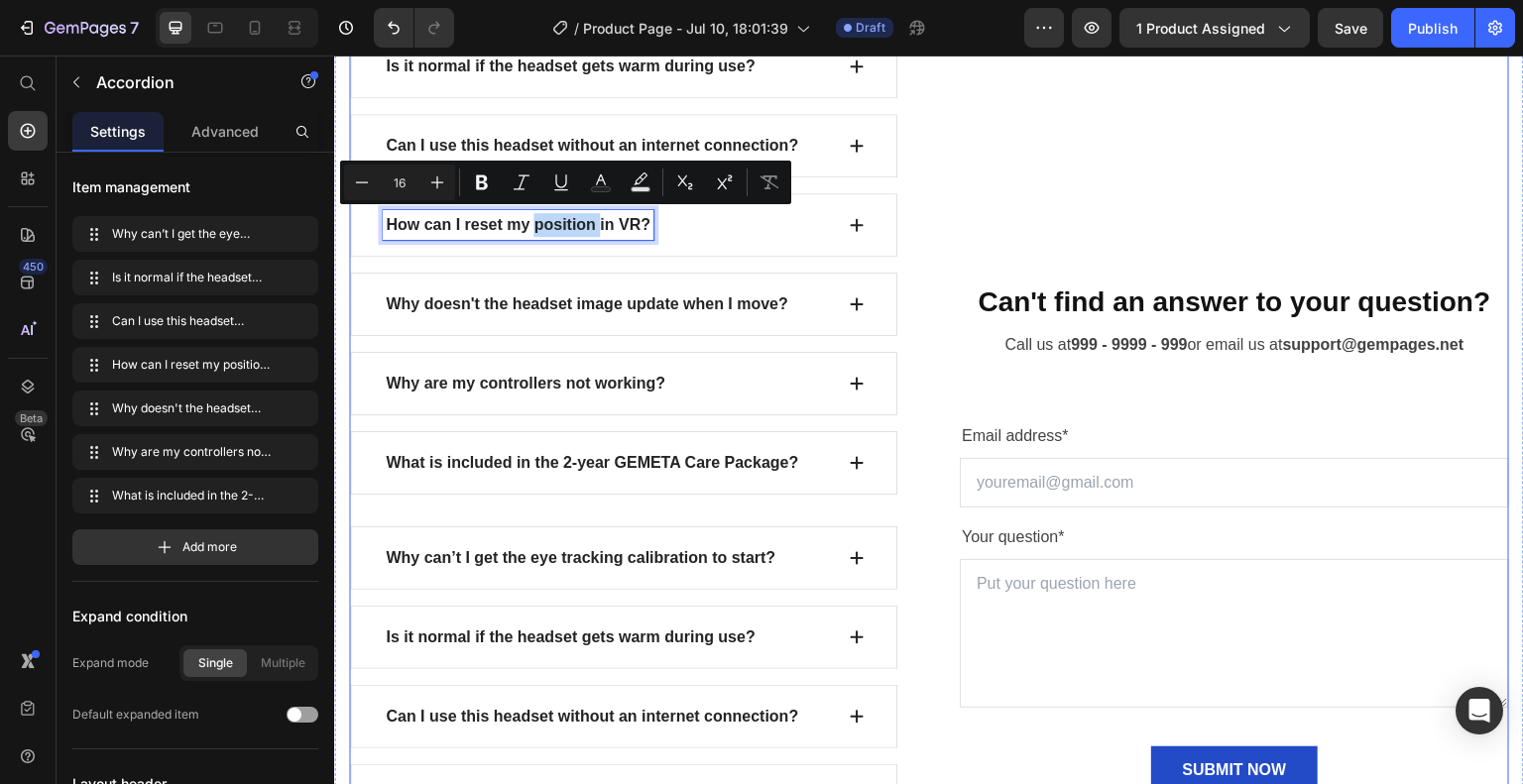 click on "Can't find an answer to your question? Heading Call us at  [PHONE]  or email us at  [EMAIL] Text block Email address* Text block Email Field Your question* Text block Text Area SUBMIT NOW Submit Button Contact Form" at bounding box center (1234, 538) 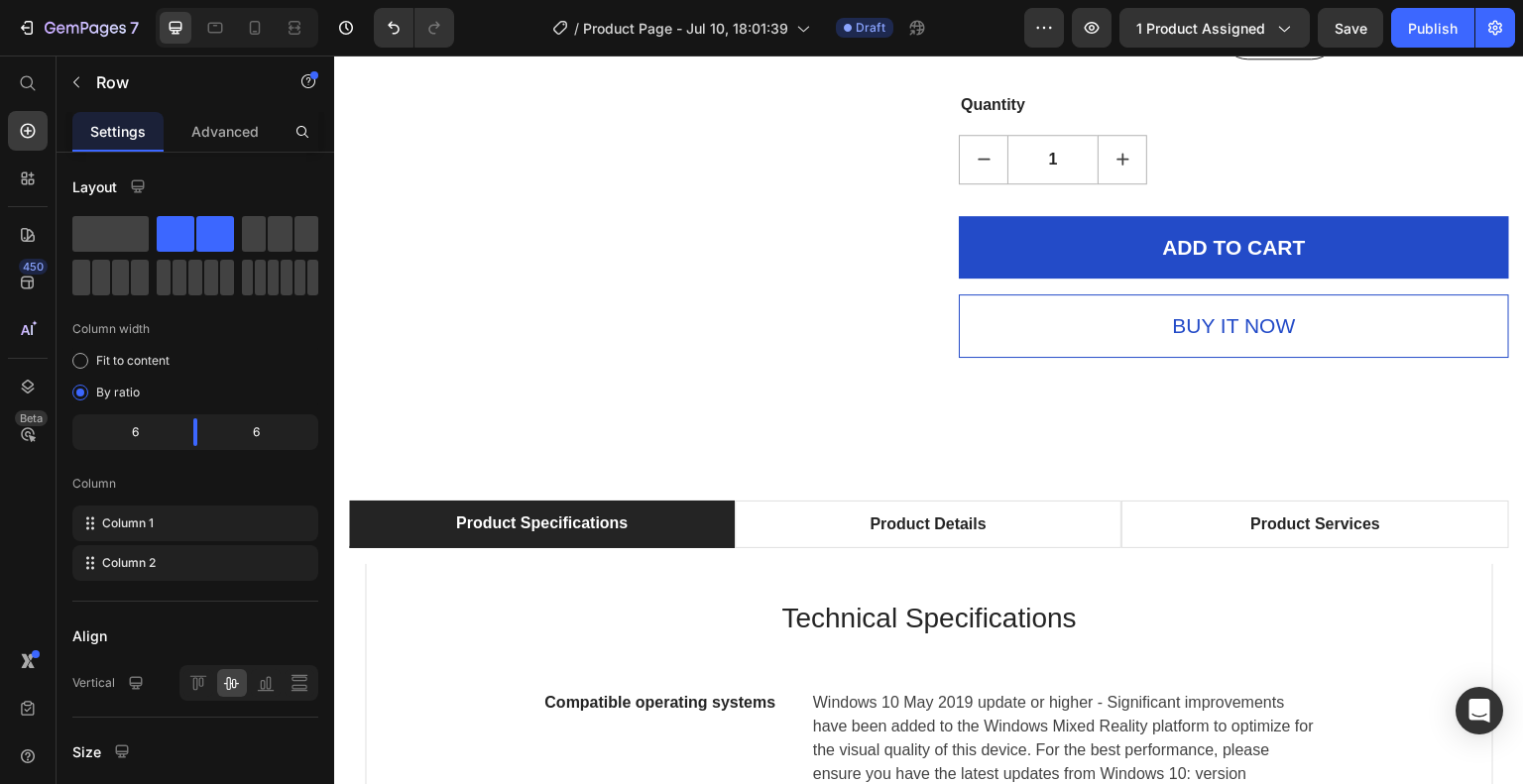 scroll, scrollTop: 896, scrollLeft: 0, axis: vertical 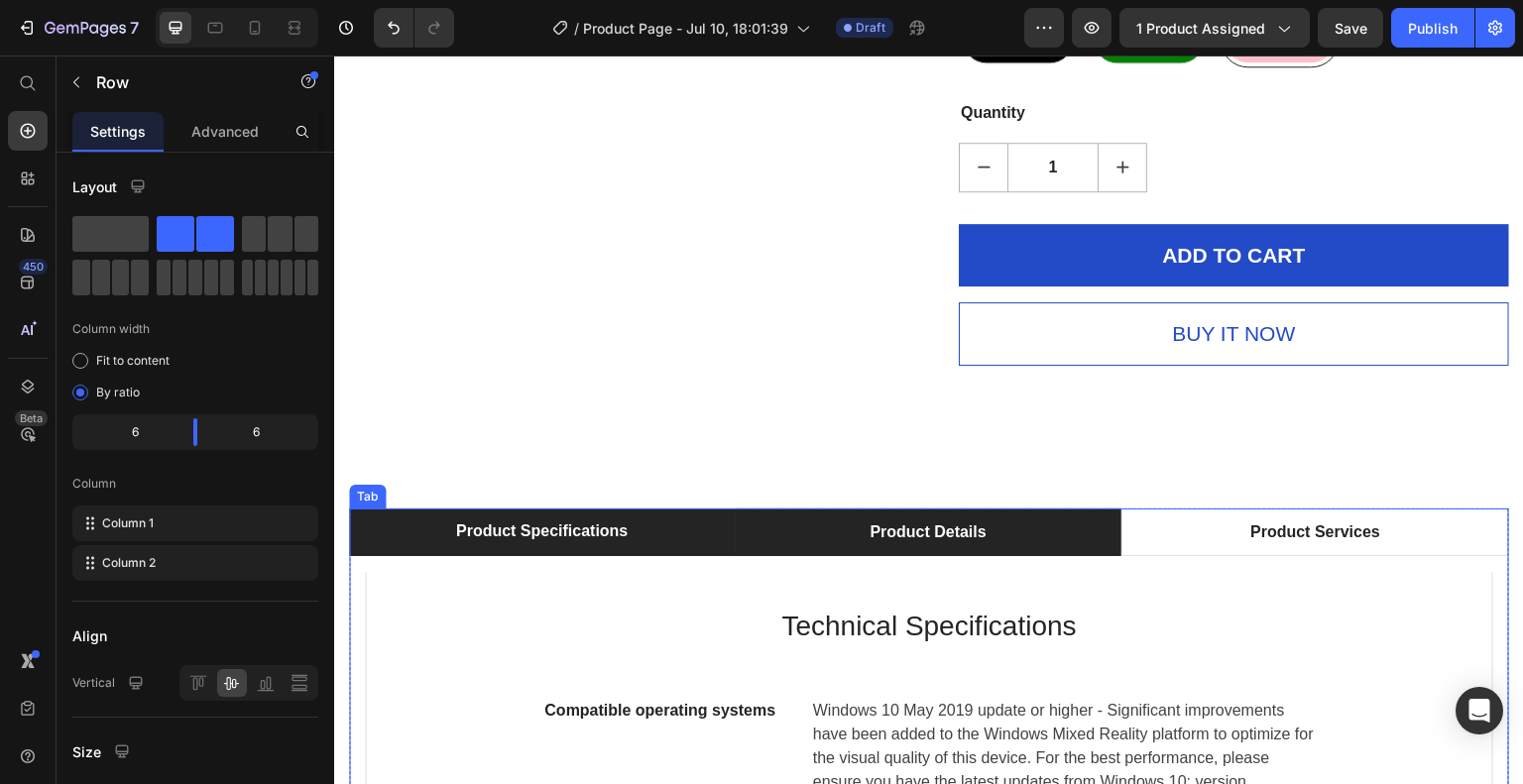 click on "Product Details" at bounding box center (928, 532) 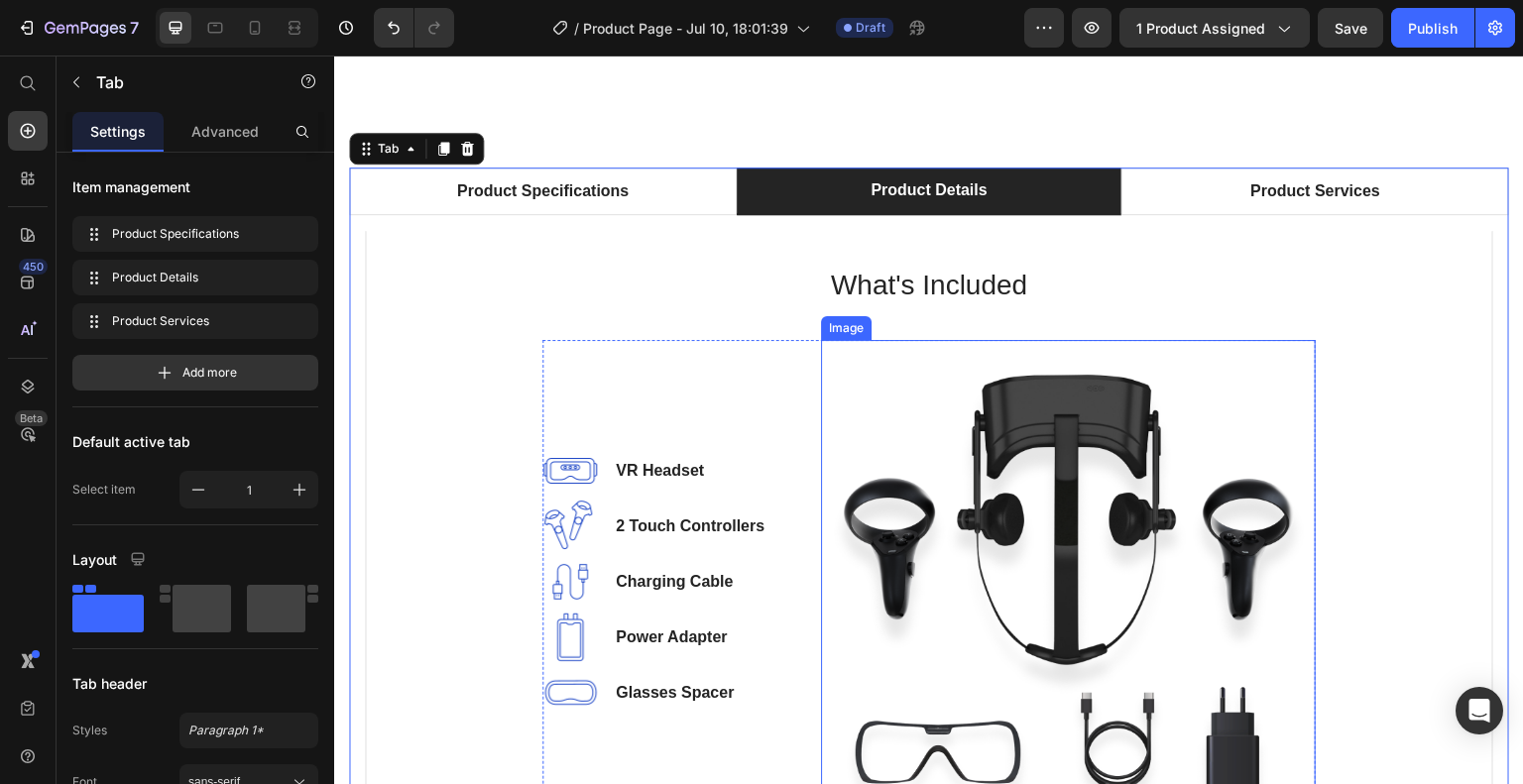 scroll, scrollTop: 1226, scrollLeft: 0, axis: vertical 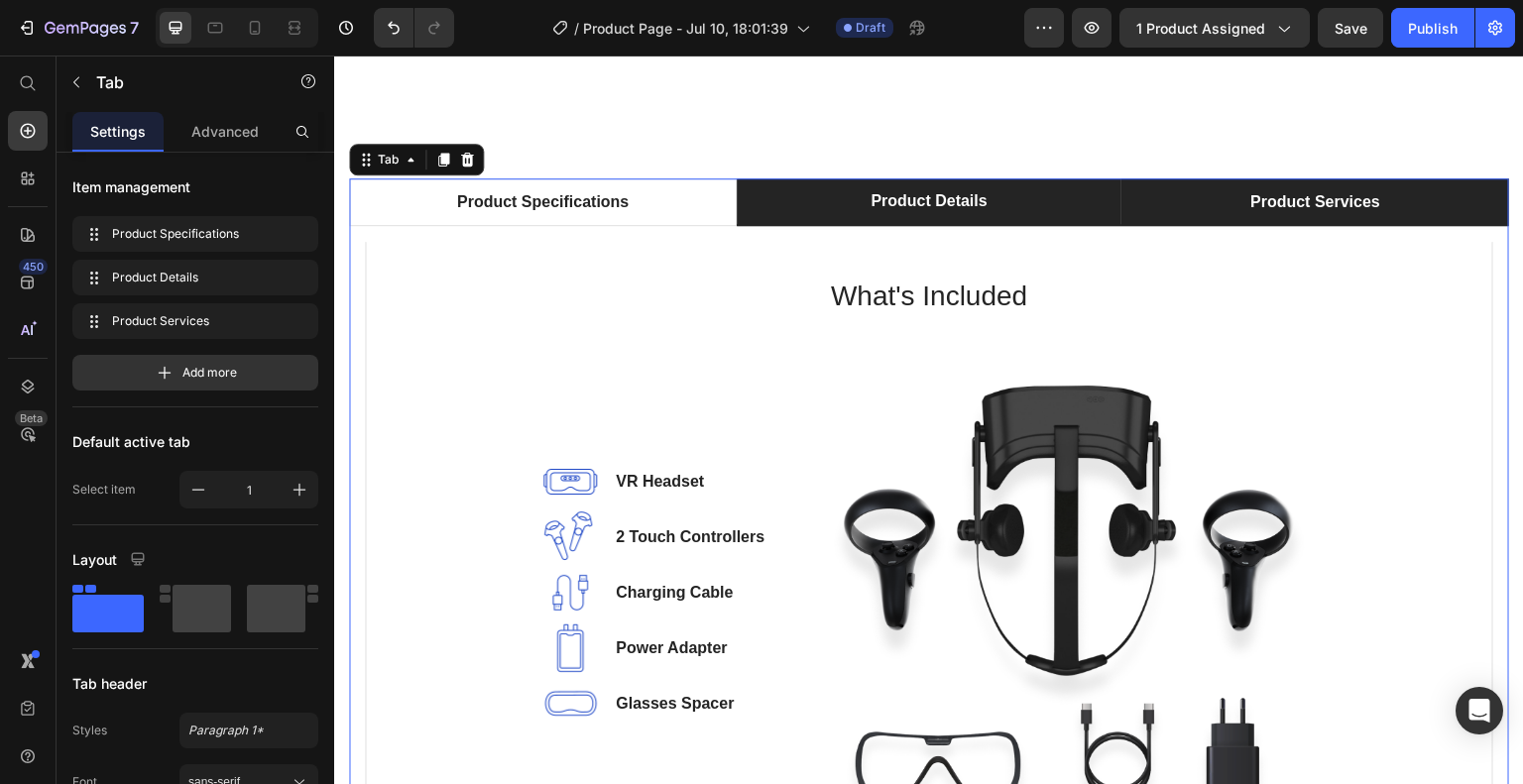 click on "Product Services" at bounding box center (1315, 202) 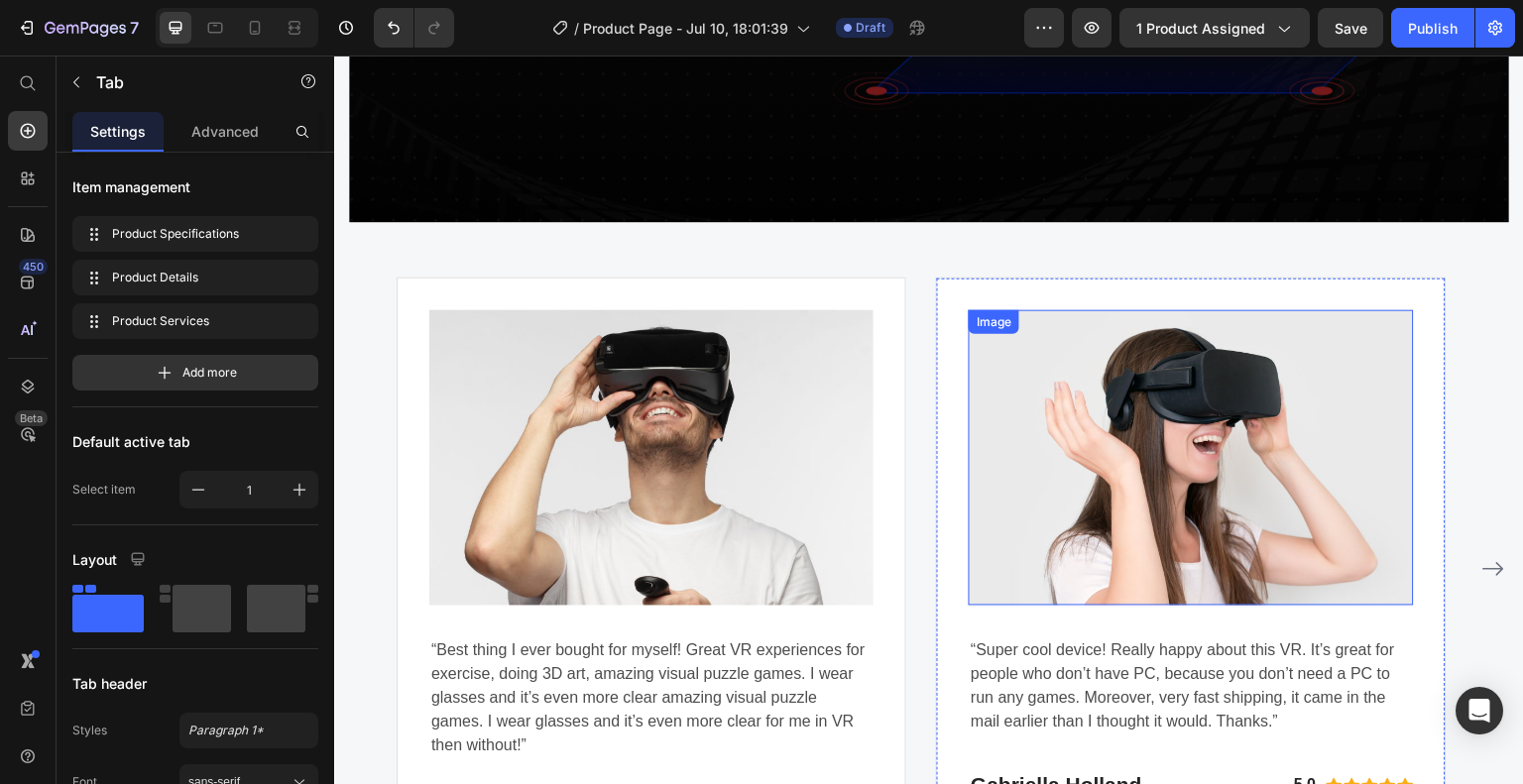 scroll, scrollTop: 4861, scrollLeft: 0, axis: vertical 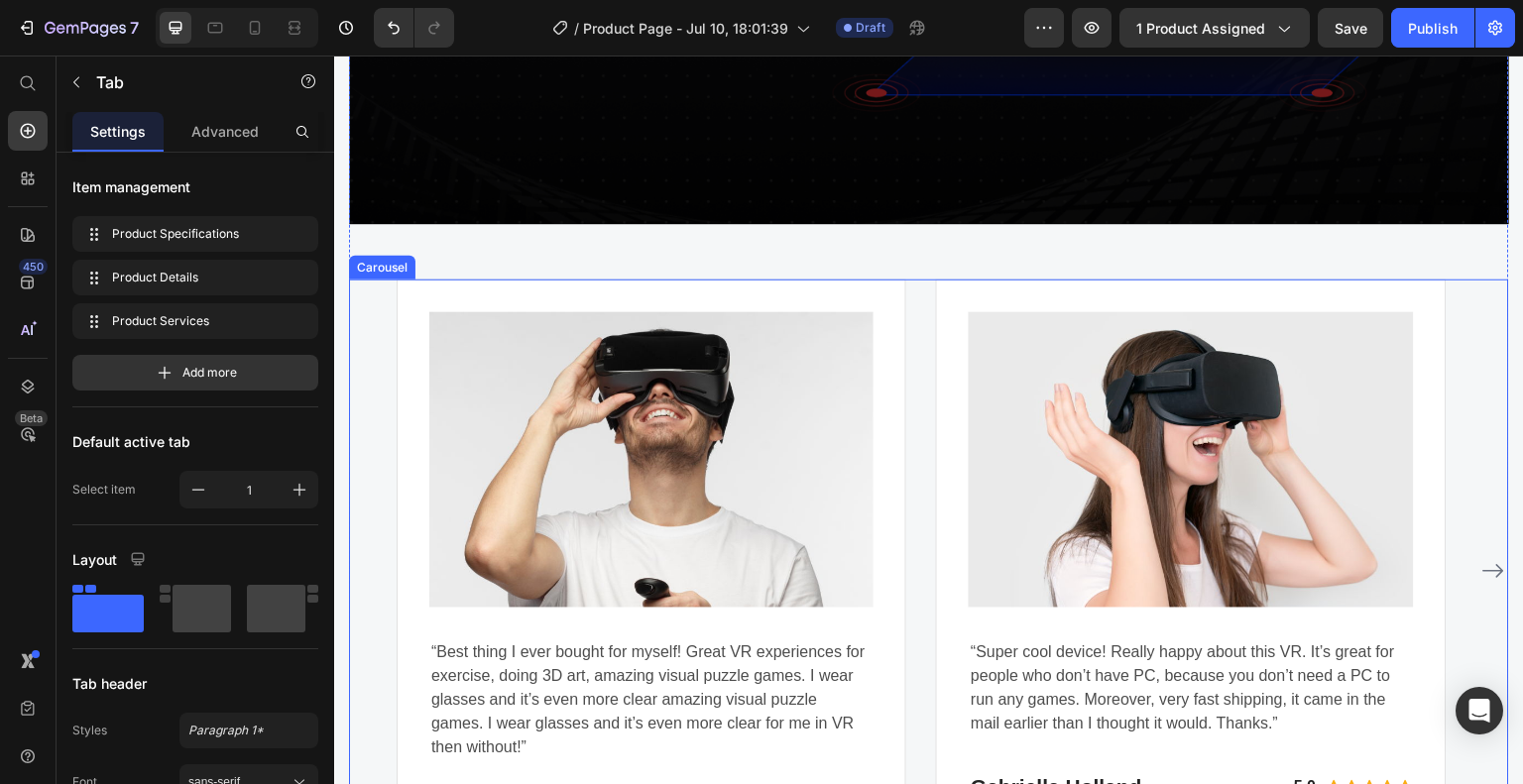 click 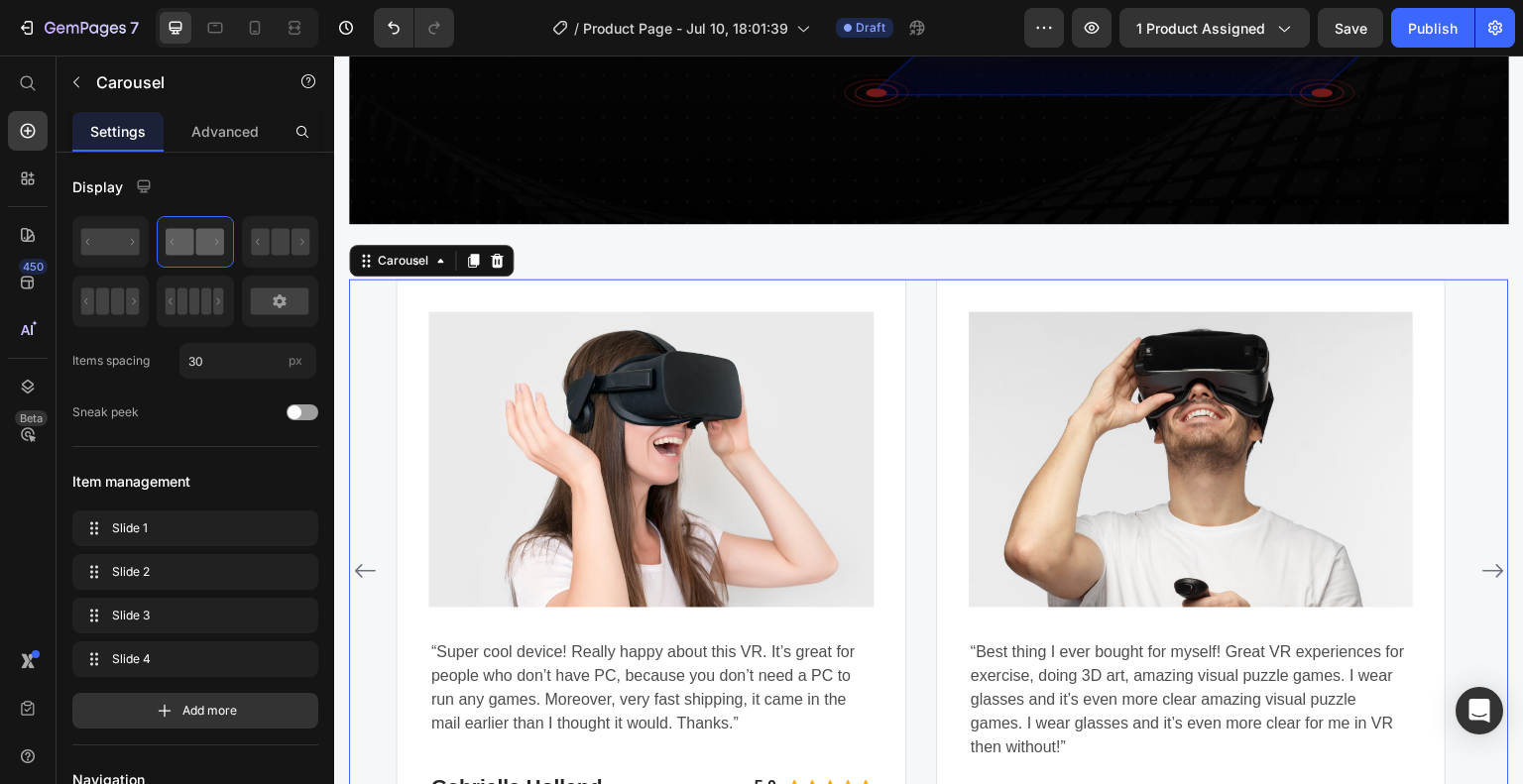 click 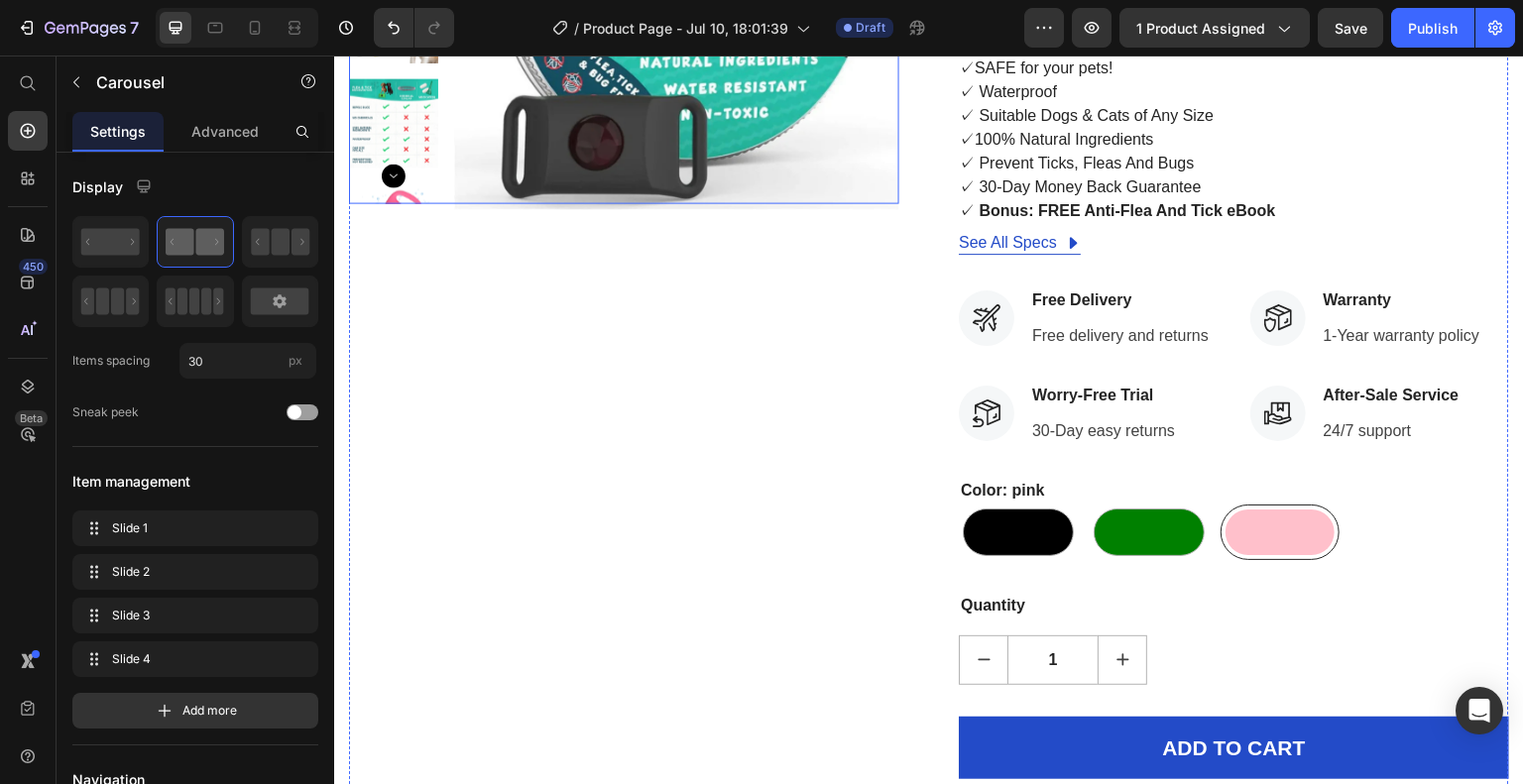 scroll, scrollTop: 0, scrollLeft: 0, axis: both 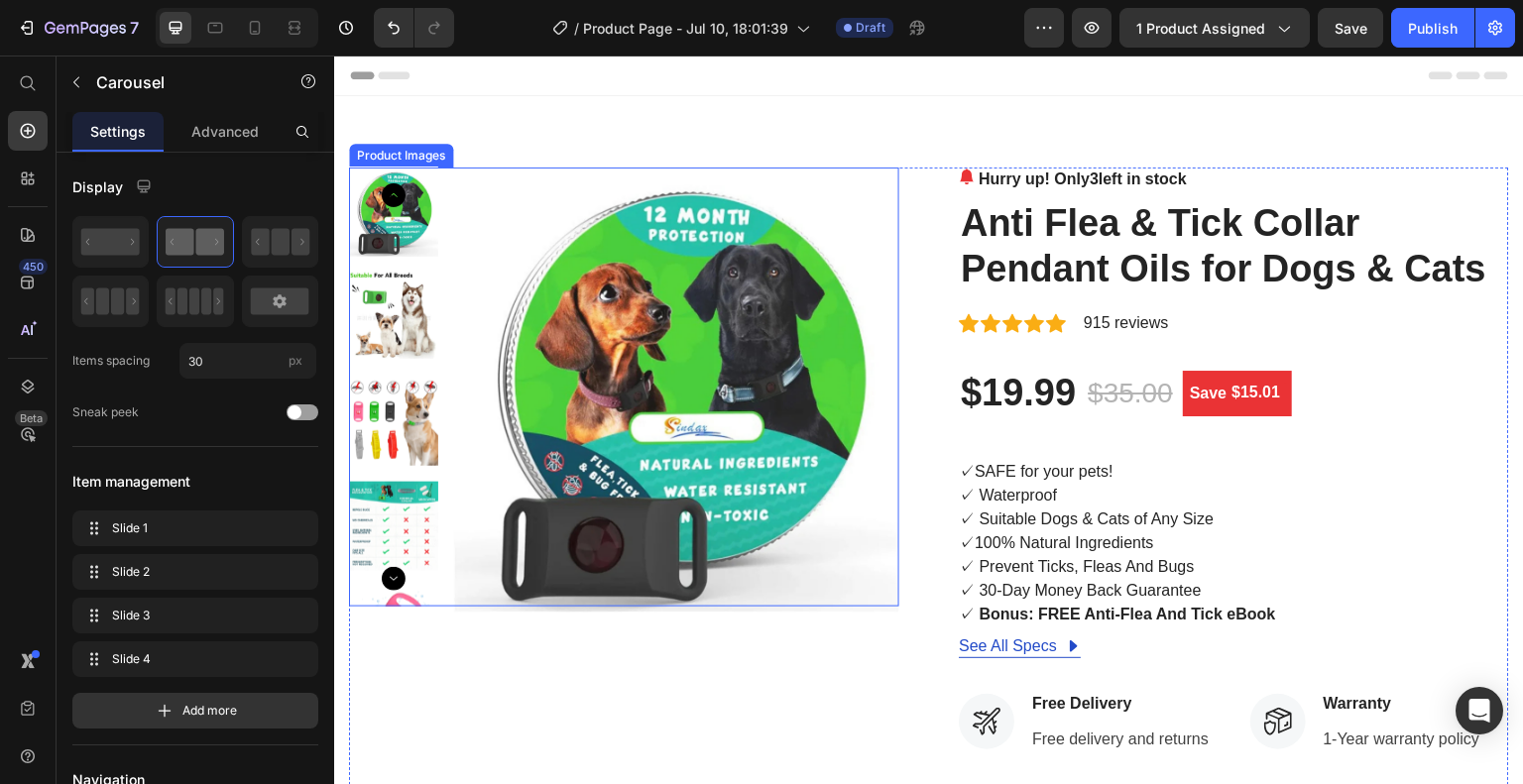 click at bounding box center (394, 212) 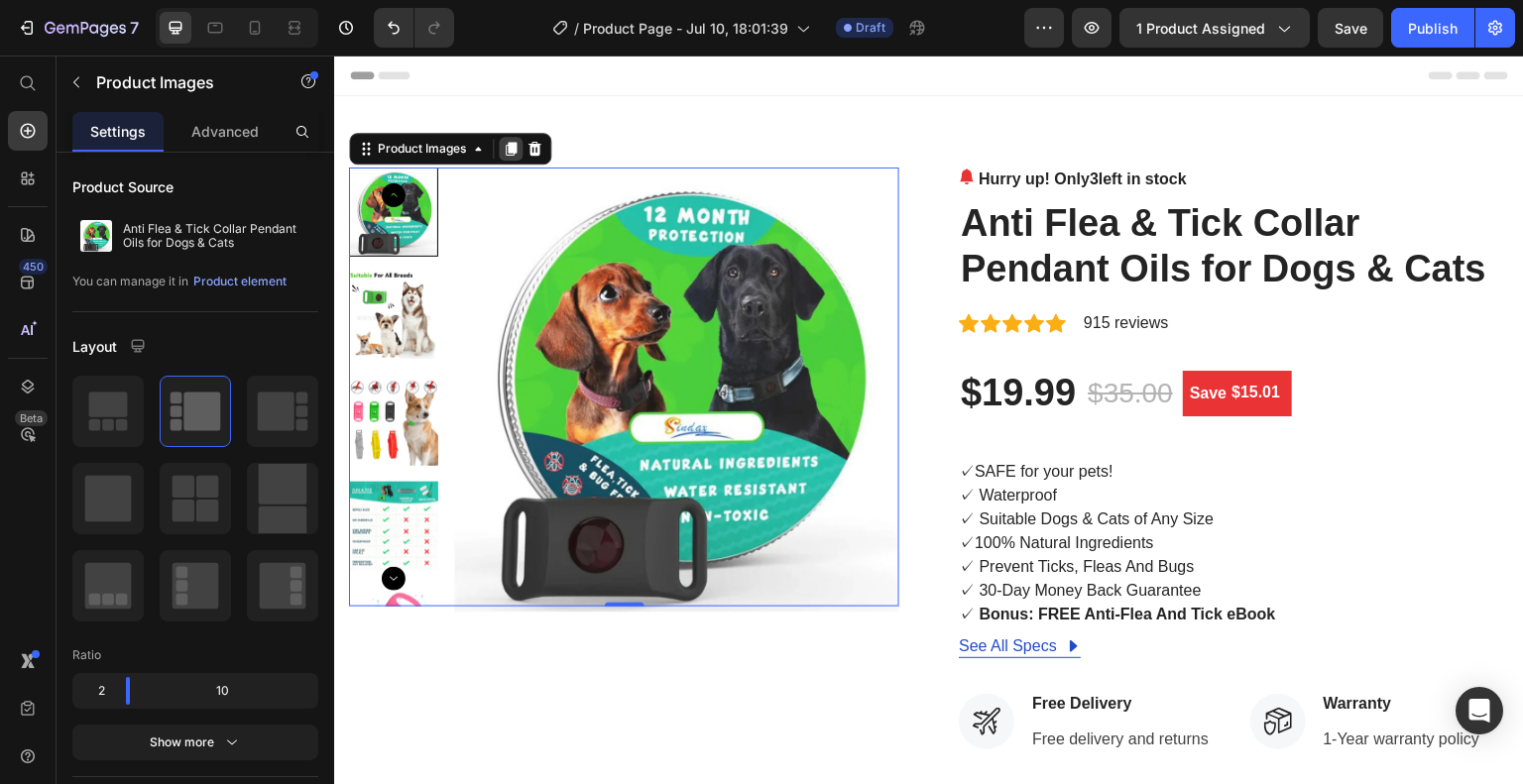 click 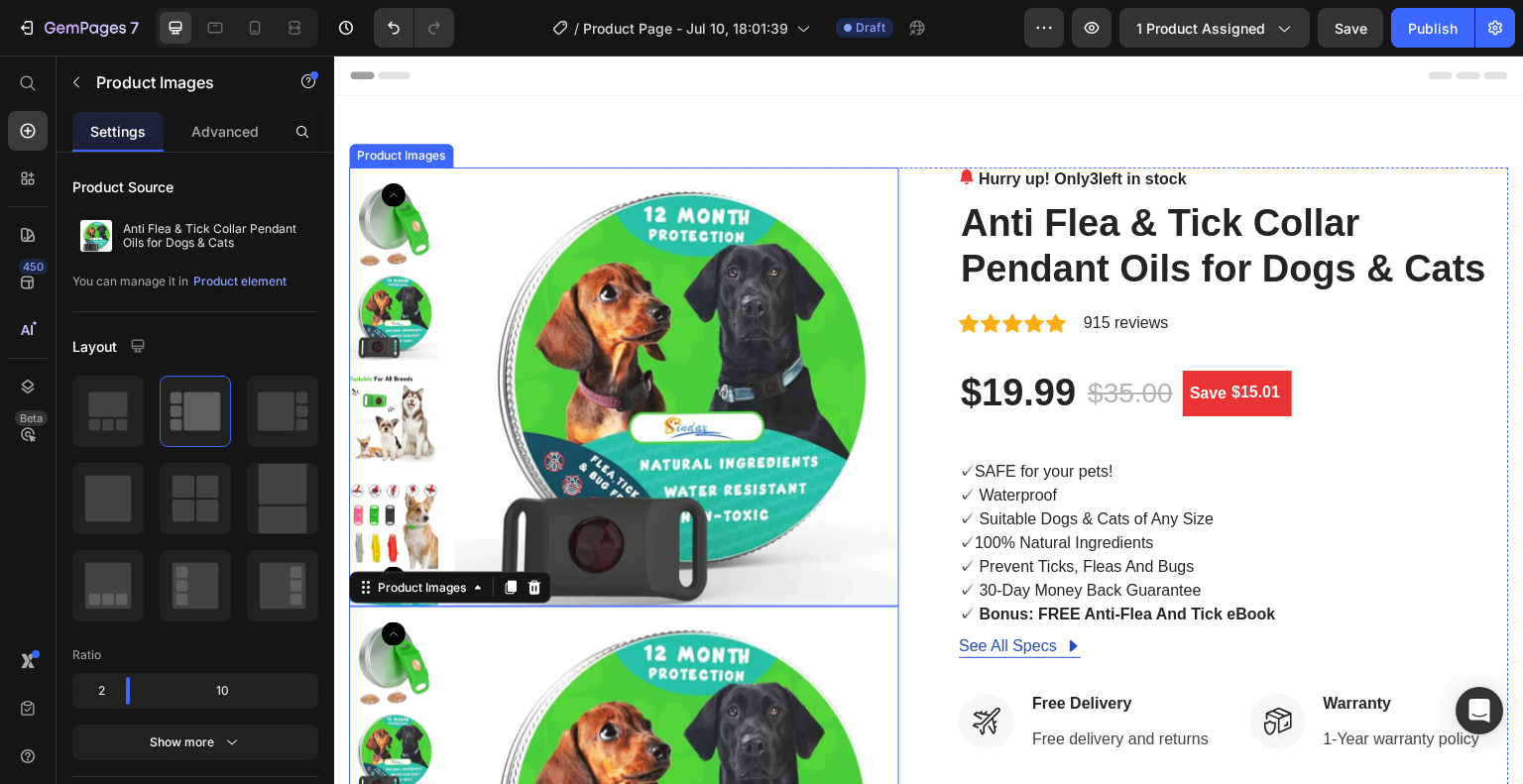 scroll, scrollTop: 330, scrollLeft: 0, axis: vertical 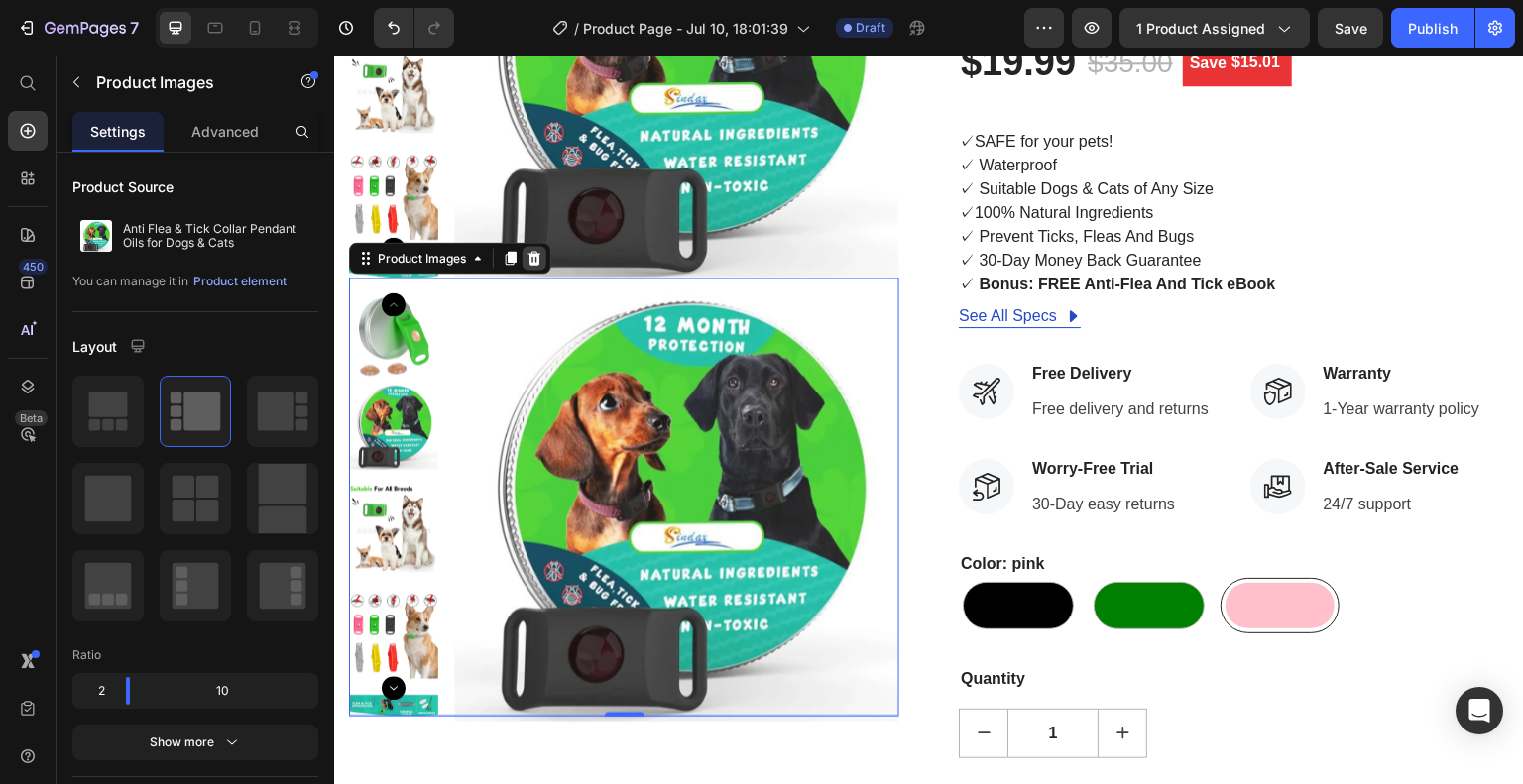 click 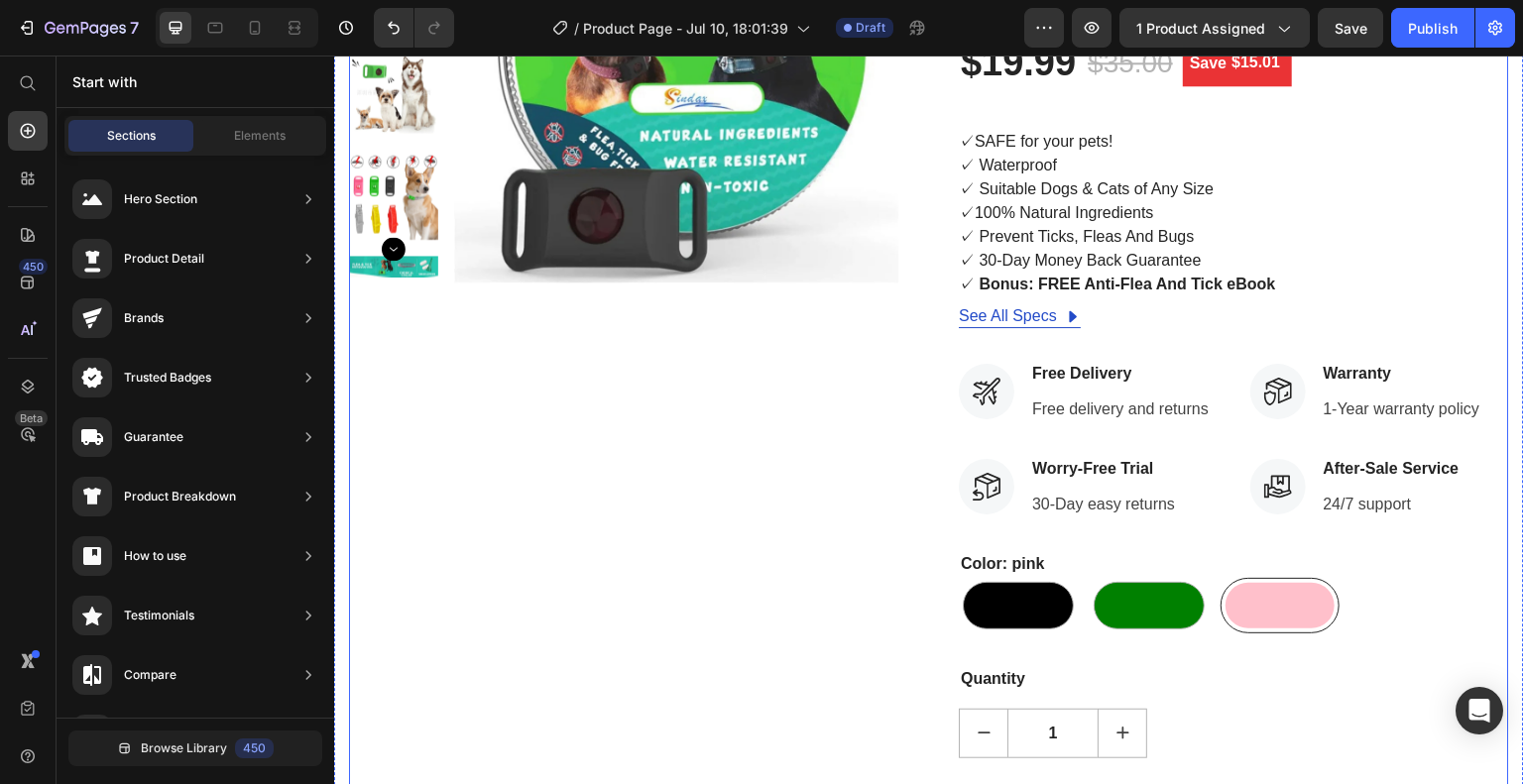 scroll, scrollTop: 0, scrollLeft: 0, axis: both 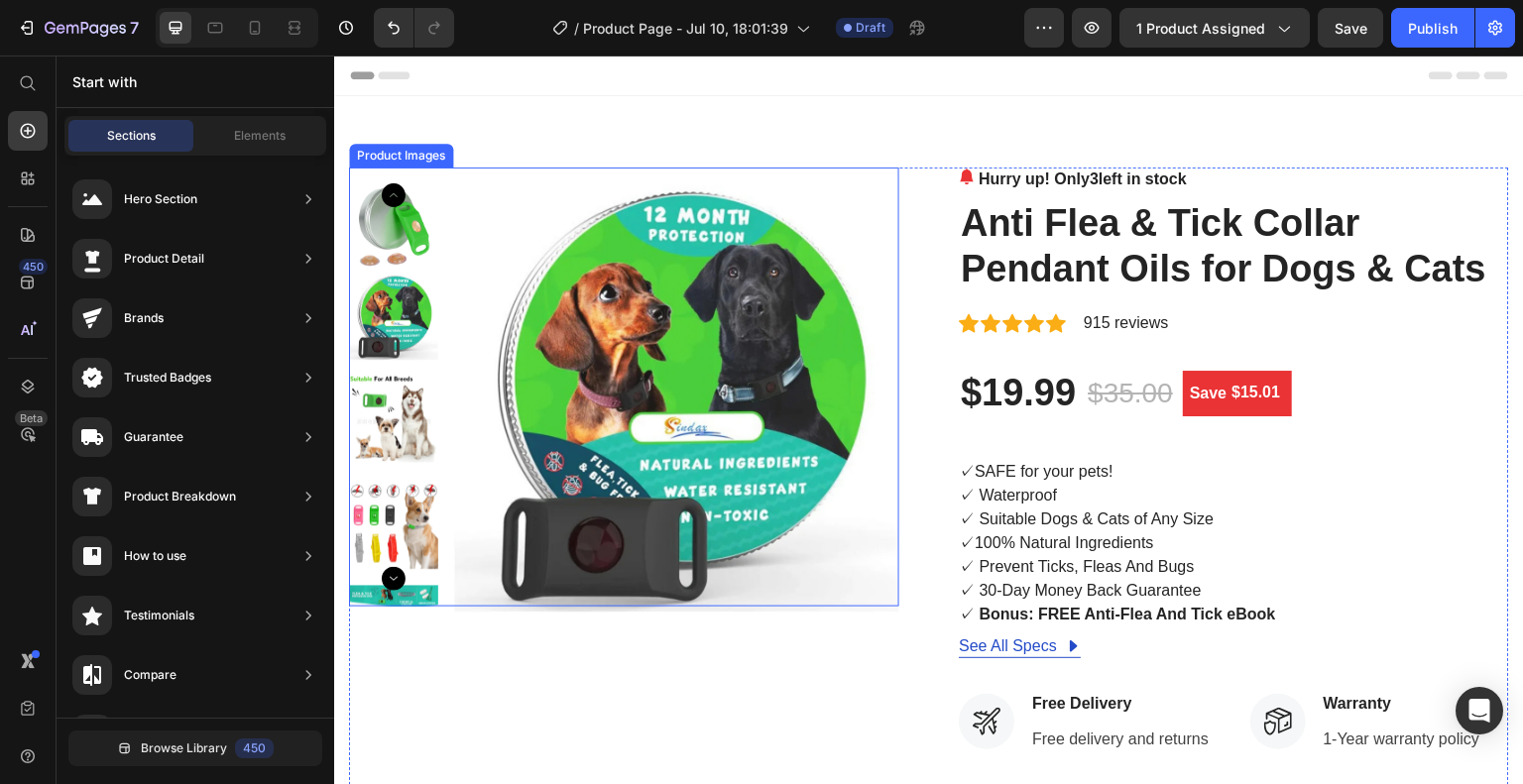 click 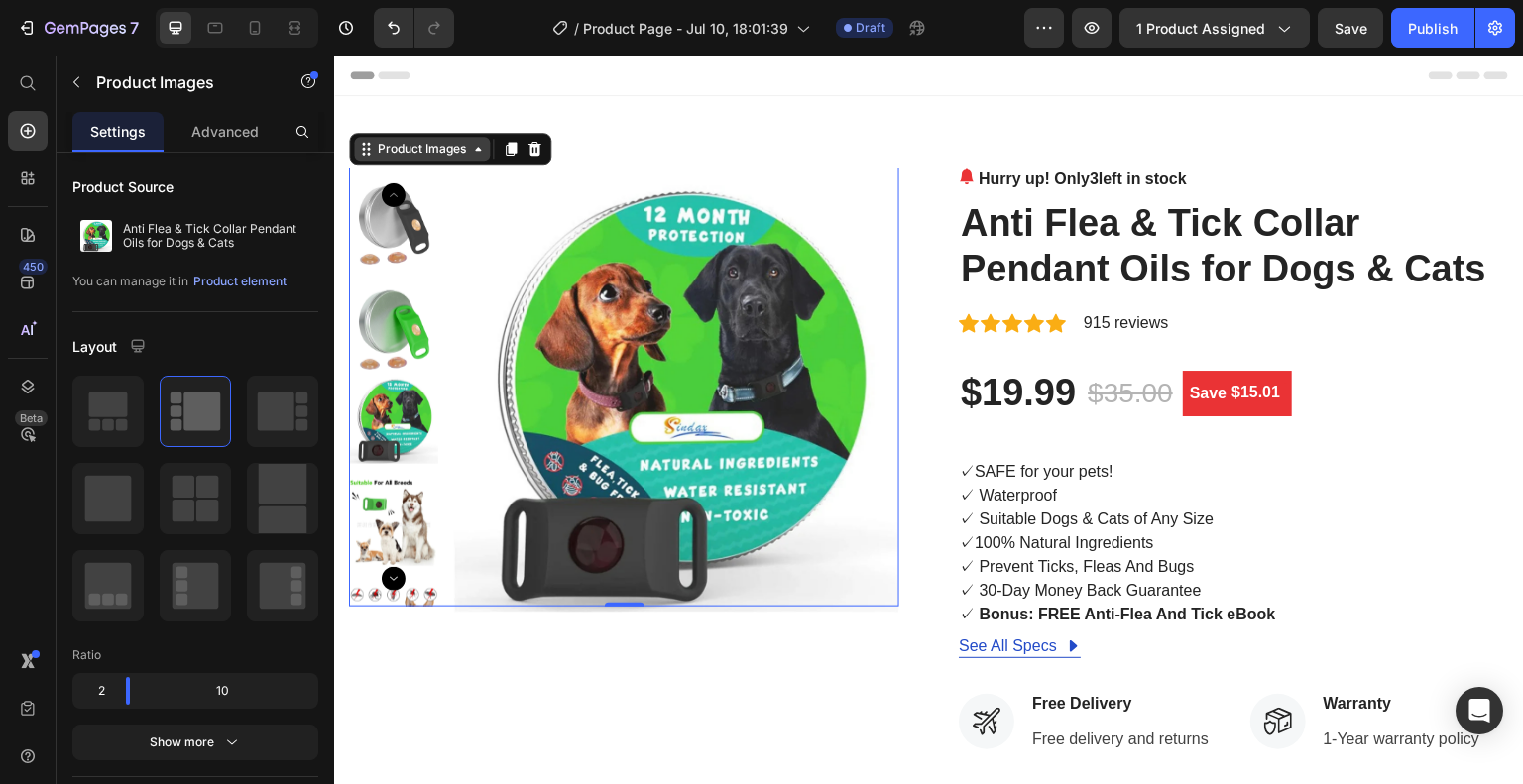 click 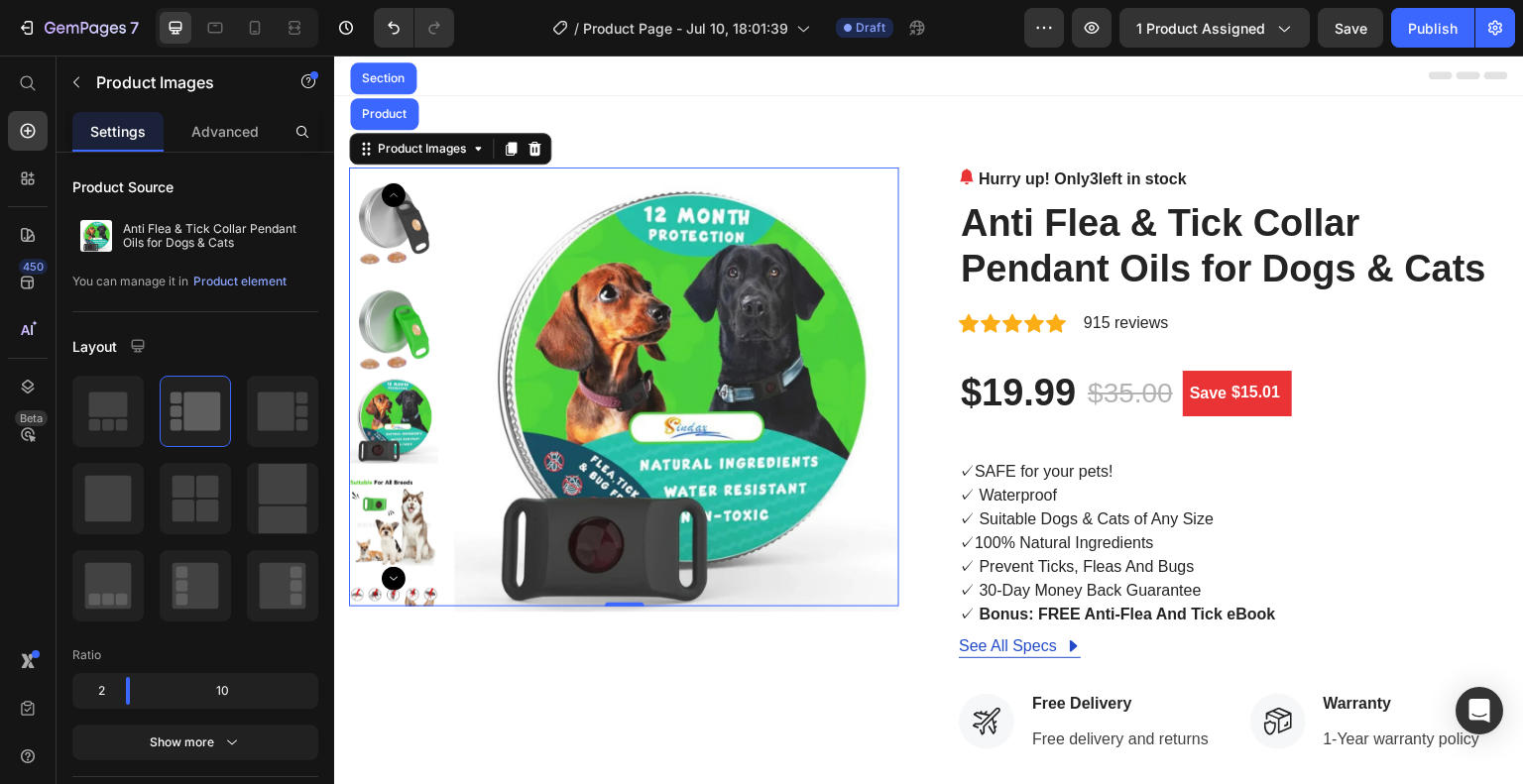 click at bounding box center (676, 390) 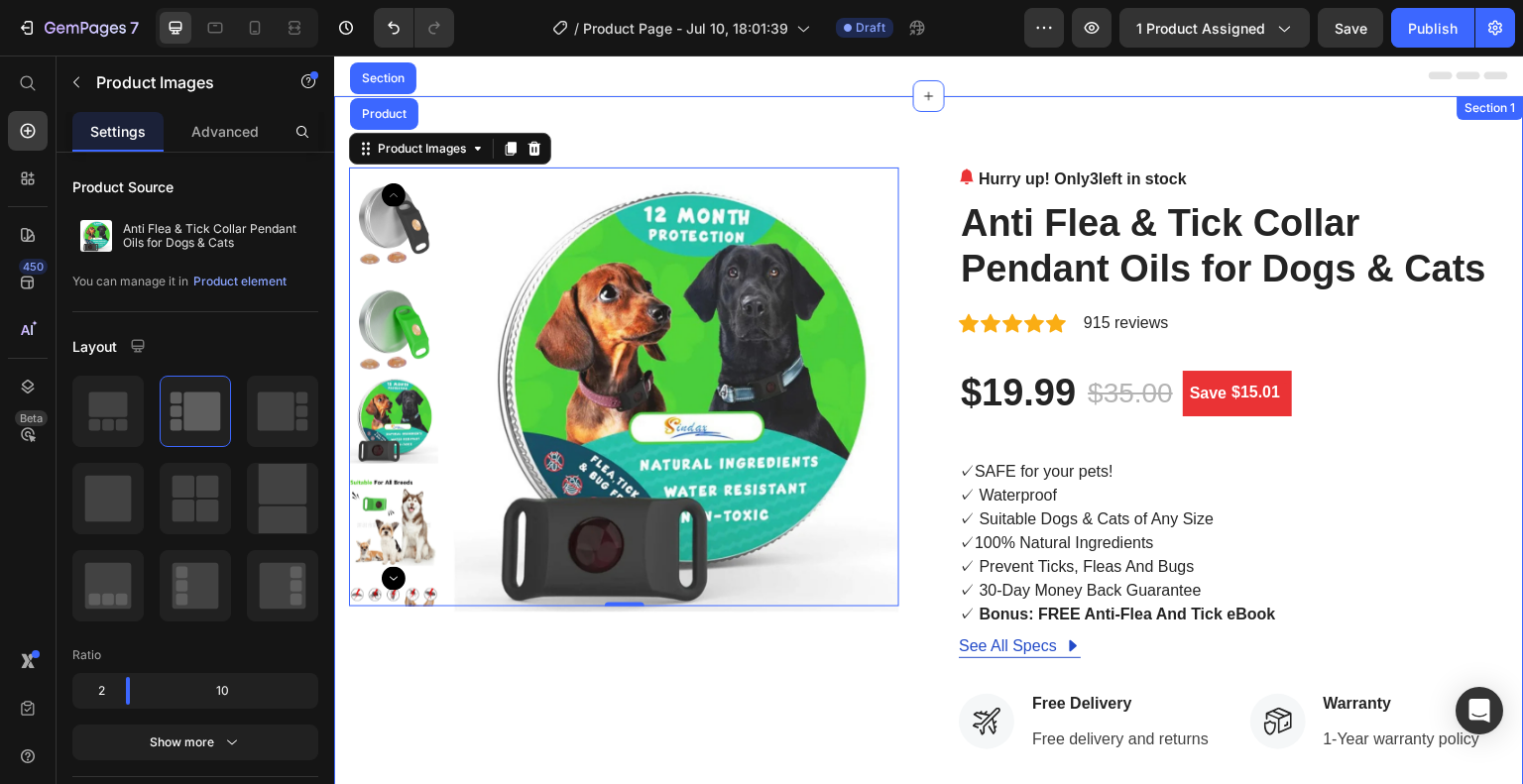 click on "Product Images Product Section   0
Hurry up! Only  3  left in stock (P) Stock Counter Anti Flea & Tick Collar Pendant Oils for Dogs & Cats (P) Title
Icon
Icon
Icon
Icon
Icon Icon List Hoz 915 reviews Text block Row $19.99 (P) Price $35.00 (P) Price Save $15.01 (P) Tag Row ✓  SAFE for your pets! ✓ Waterproof ✓   Suitable Dogs & Cats of Any Size ✓  100% Natural Ingredients ✓   Prevent Ticks, Fleas And Bugs ✓   30-Day Money Back Guarantee ✓   Bonus: FREE Anti-Flea And Tick eBook (P) Description
See All Specs Button Row
Icon Free Delivery Text block Free delivery and returns Text block Icon List
Icon Worry-Free Trial Text block 30-Day easy returns Text block Icon List
Icon Warranty Text block 1-Year warranty policy Text block Icon List
Icon After-Sale Service Text block 24/7 support Text block" at bounding box center (929, 715) 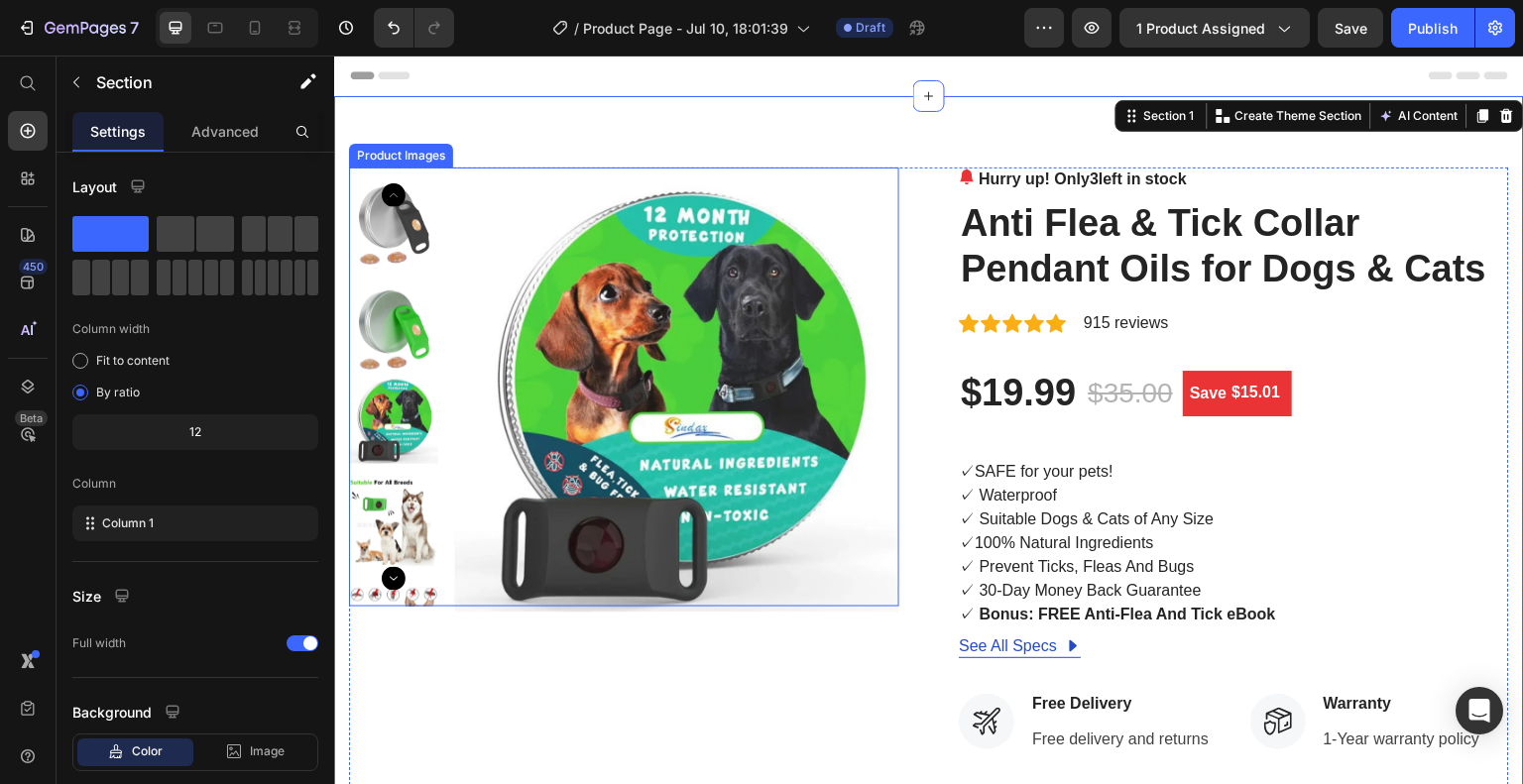 click at bounding box center [676, 390] 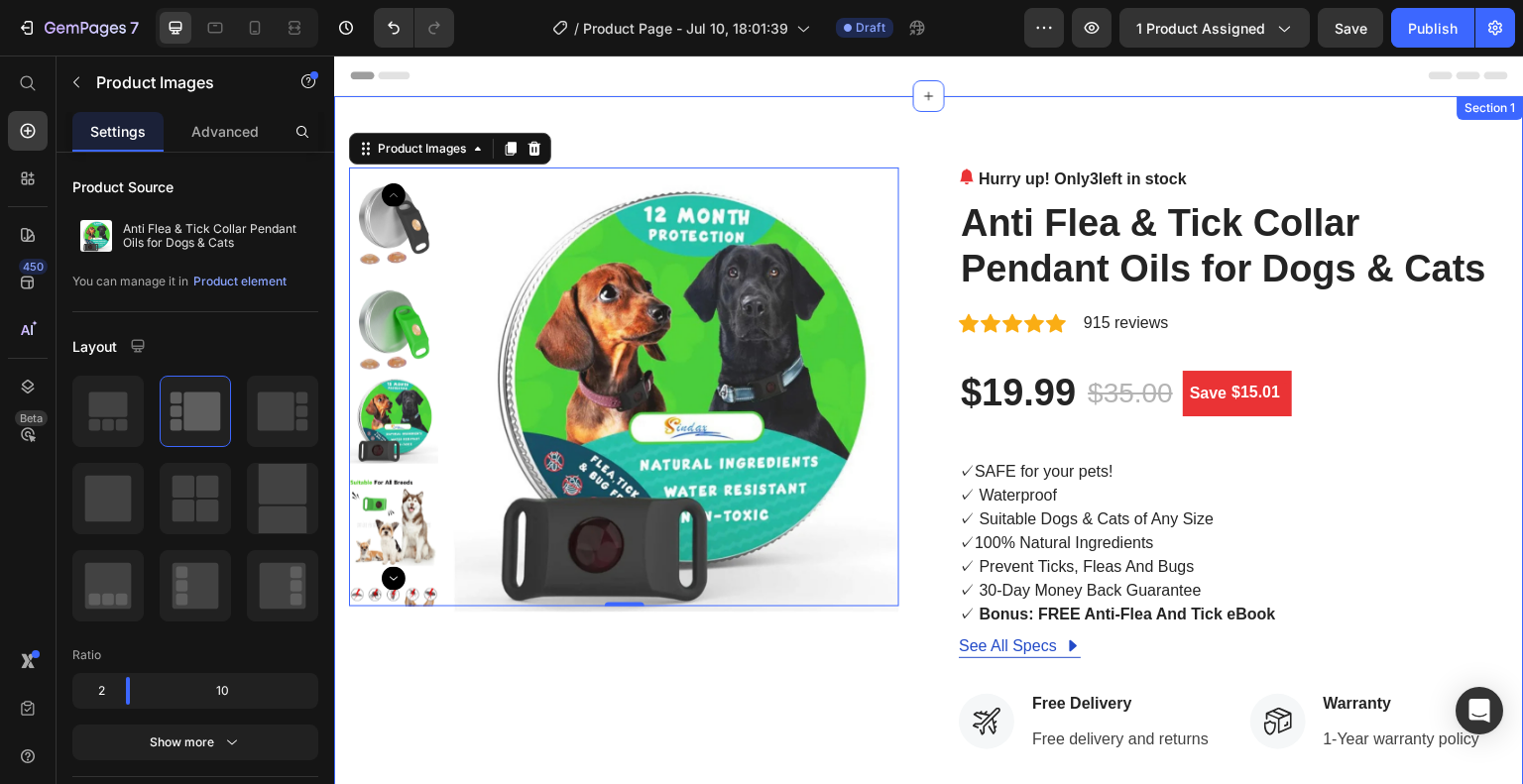 click on "Product Images   0
Hurry up! Only  3  left in stock (P) Stock Counter Anti Flea & Tick Collar Pendant Oils for Dogs & Cats (P) Title
Icon
Icon
Icon
Icon
Icon Icon List Hoz 915 reviews Text block Row $19.99 (P) Price $35.00 (P) Price Save $15.01 (P) Tag Row ✓  SAFE for your pets! ✓ Waterproof ✓   Suitable Dogs & Cats of Any Size ✓  100% Natural Ingredients ✓   Prevent Ticks, Fleas And Bugs ✓   30-Day Money Back Guarantee ✓   Bonus: FREE Anti-Flea And Tick eBook (P) Description
See All Specs Button Row
Icon Free Delivery Text block Free delivery and returns Text block Icon List
Icon Worry-Free Trial Text block 30-Day easy returns Text block Icon List
Icon Warranty Text block 1-Year warranty policy Text block Icon List
Icon After-Sale Service Text block 24/7 support Text block Icon List Row 1" at bounding box center (929, 715) 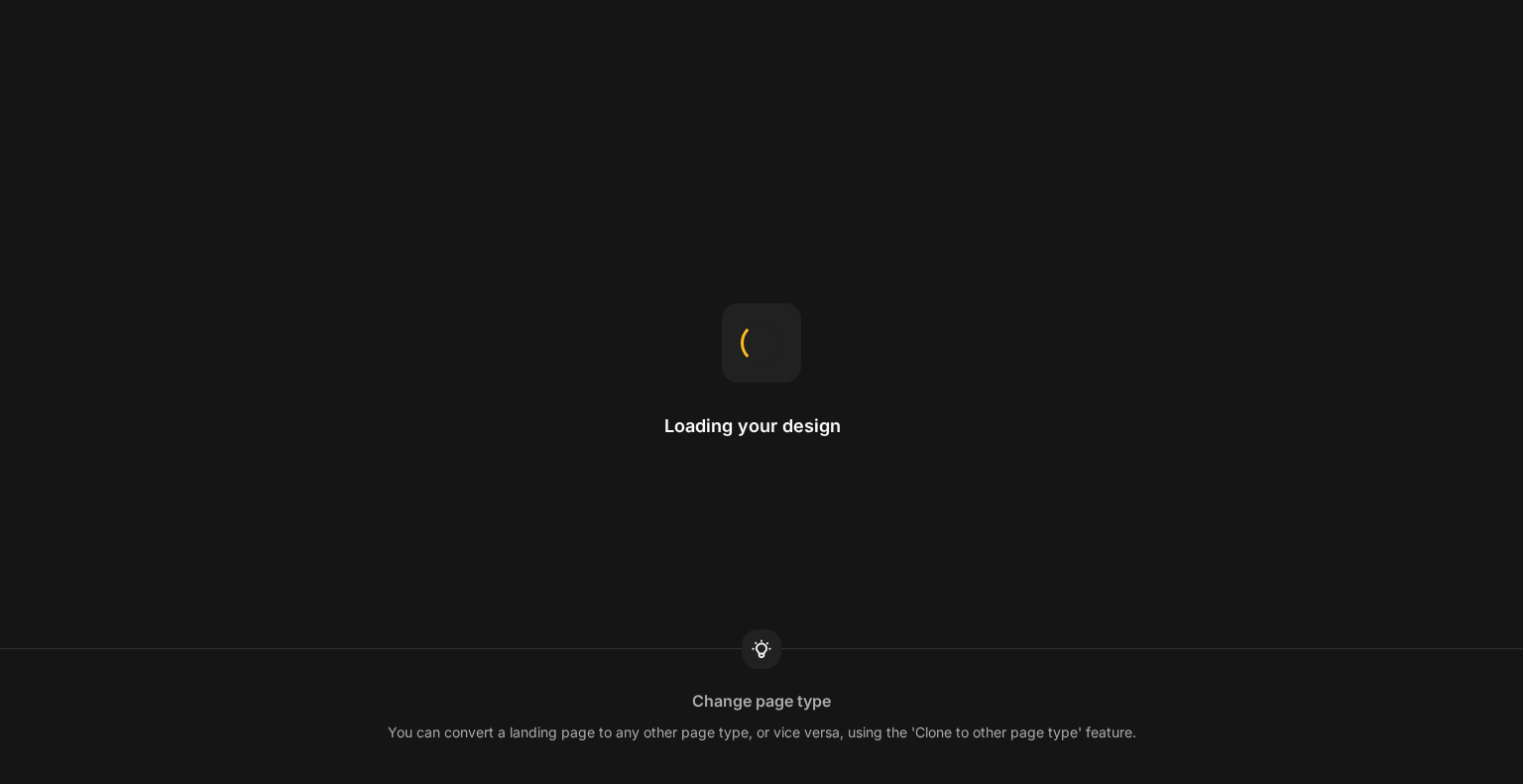 scroll, scrollTop: 0, scrollLeft: 0, axis: both 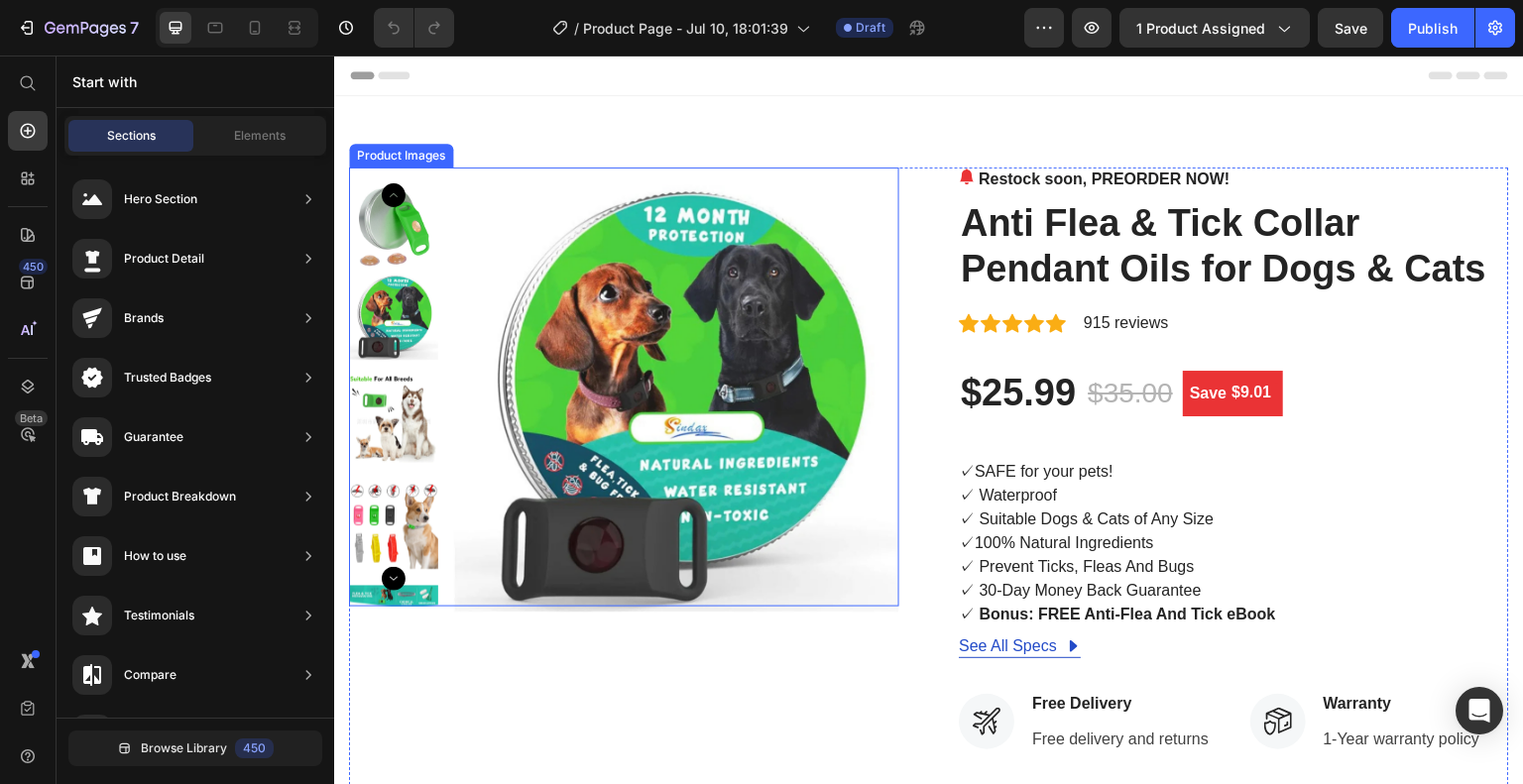 click 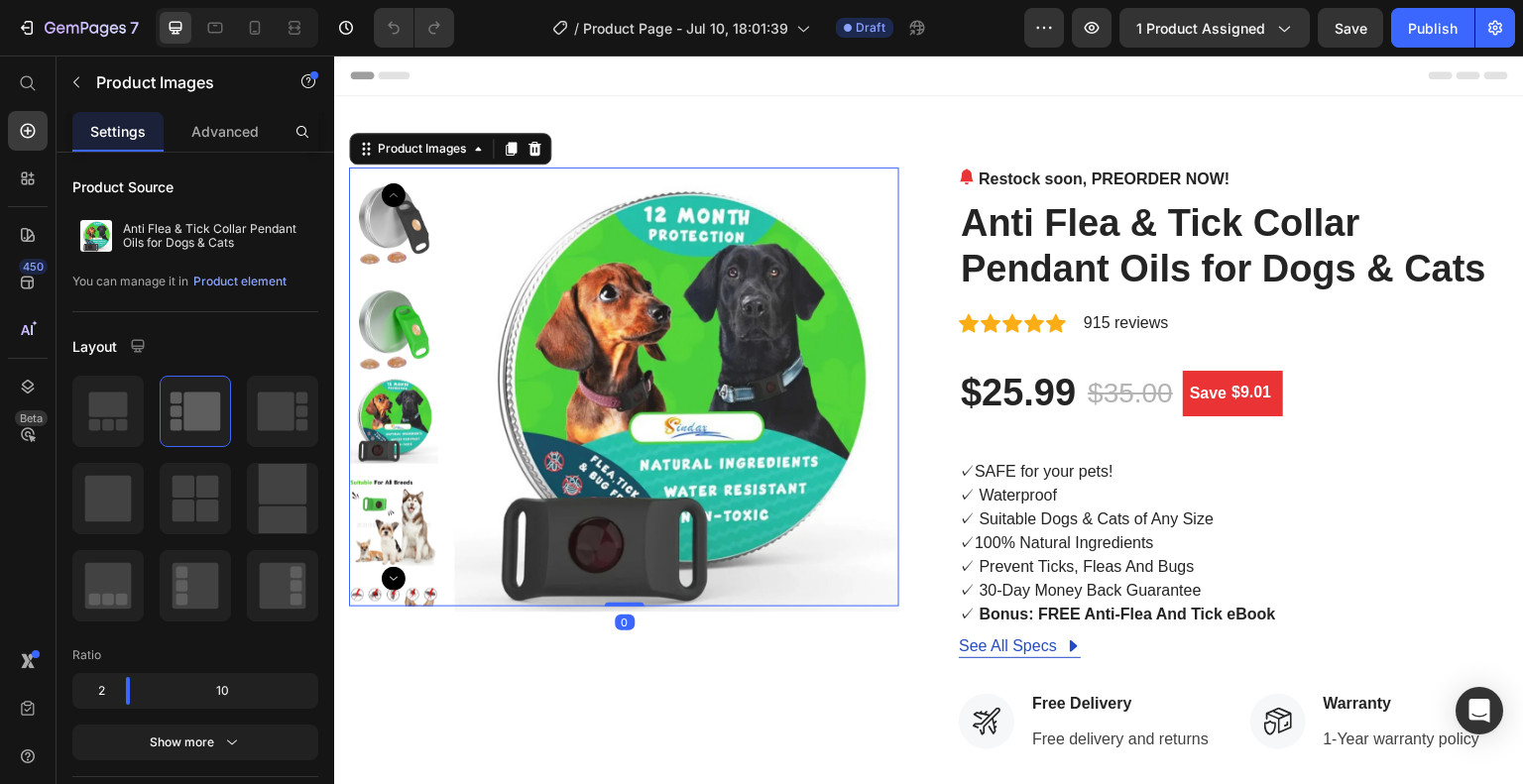 click 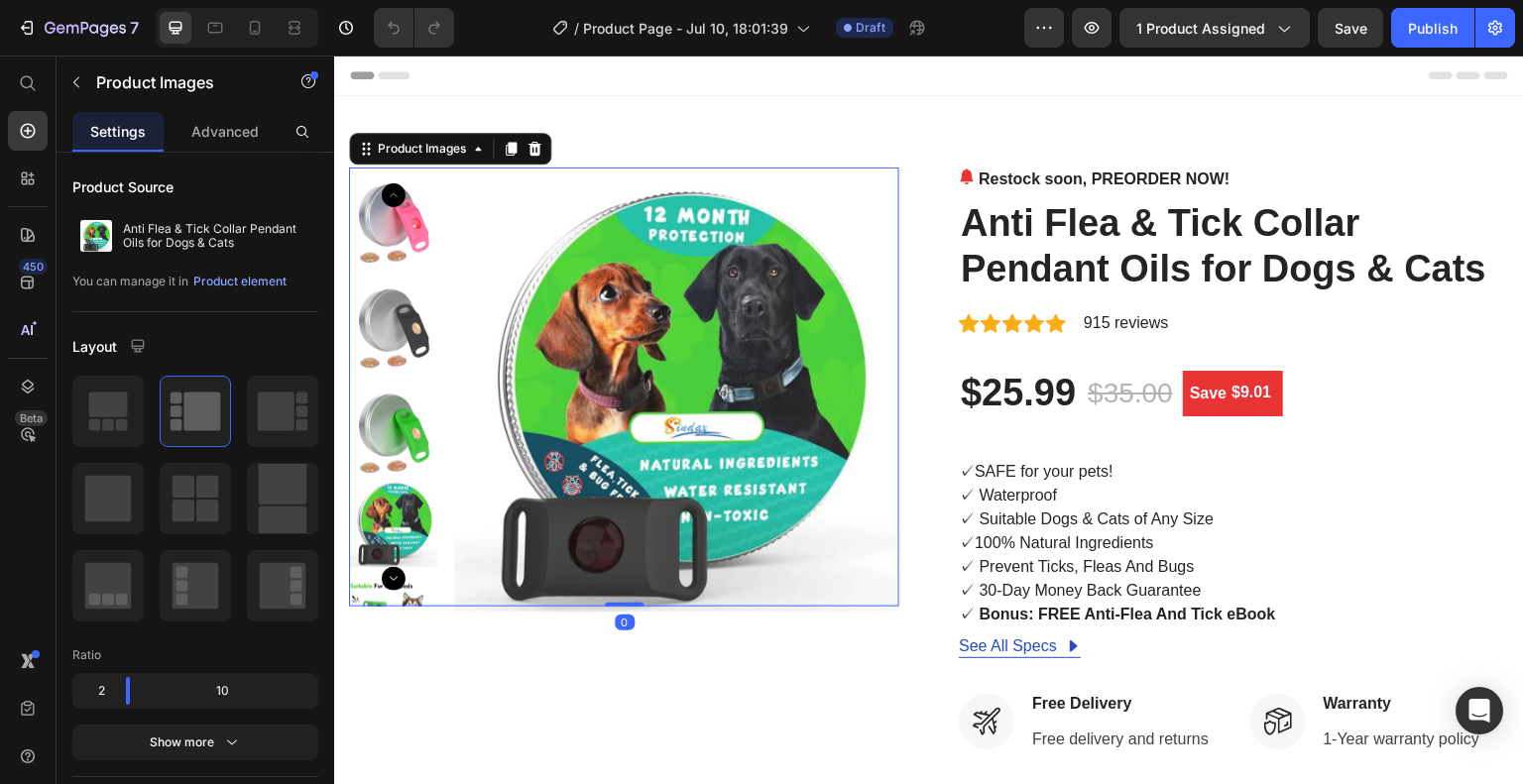click 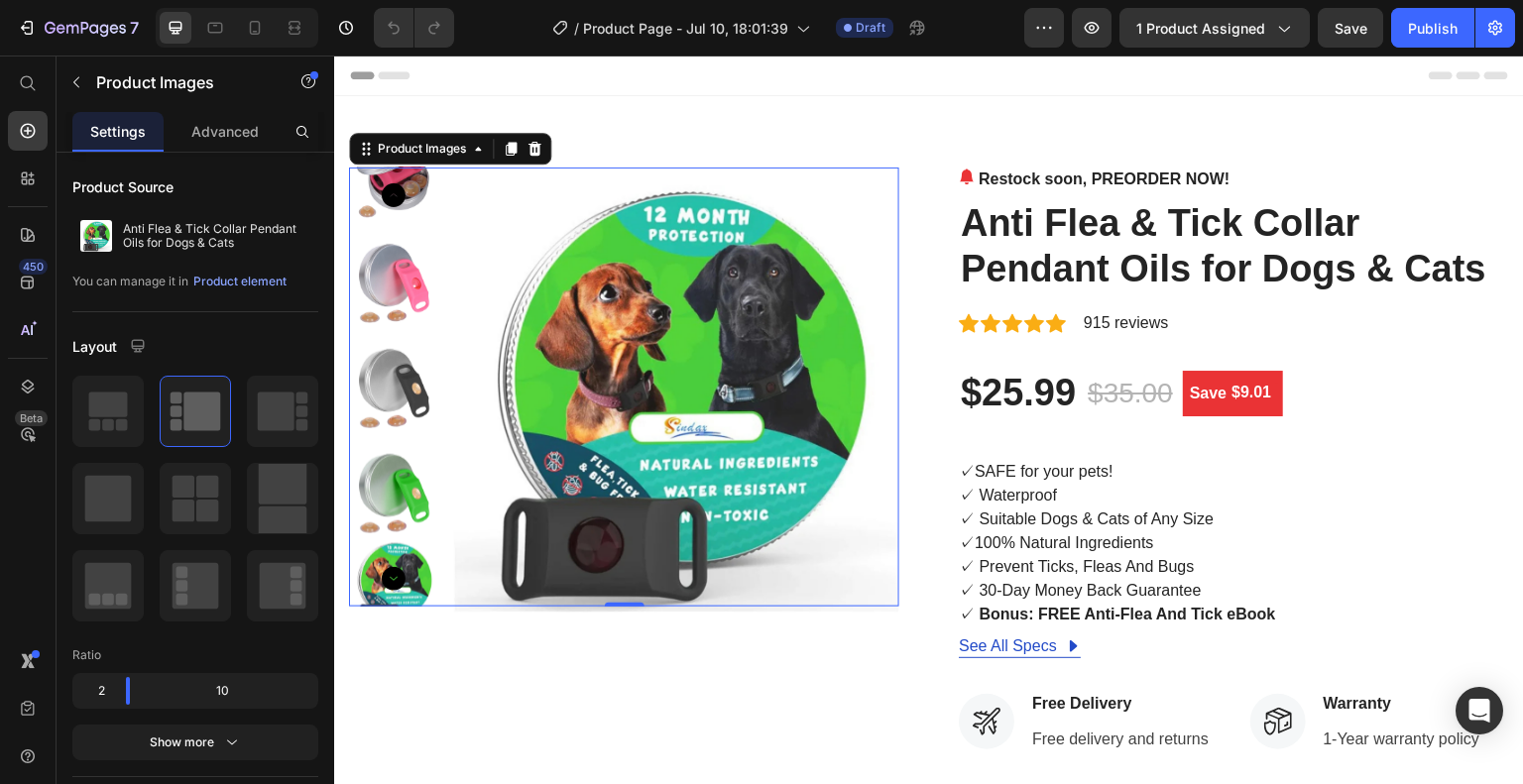 click 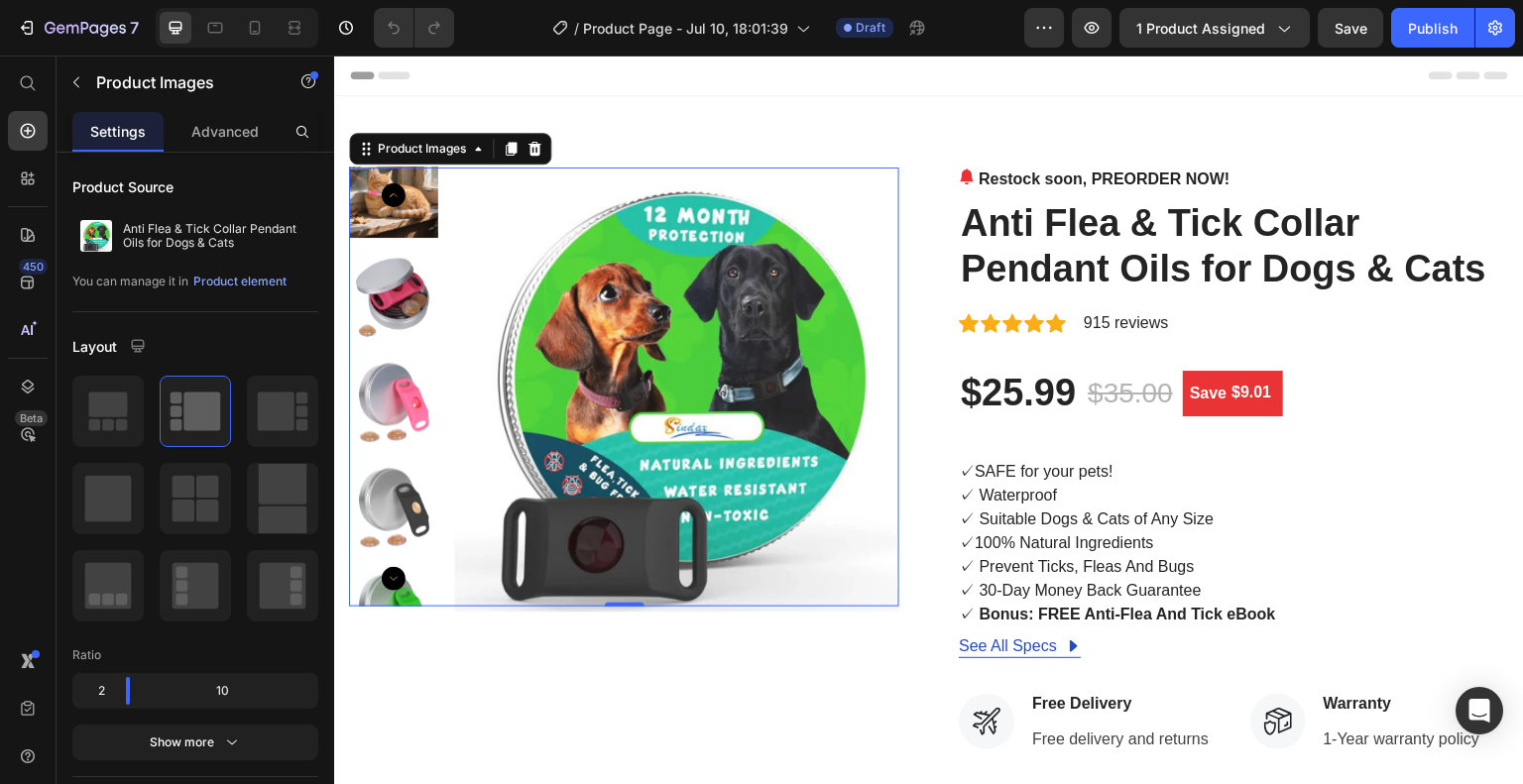 click 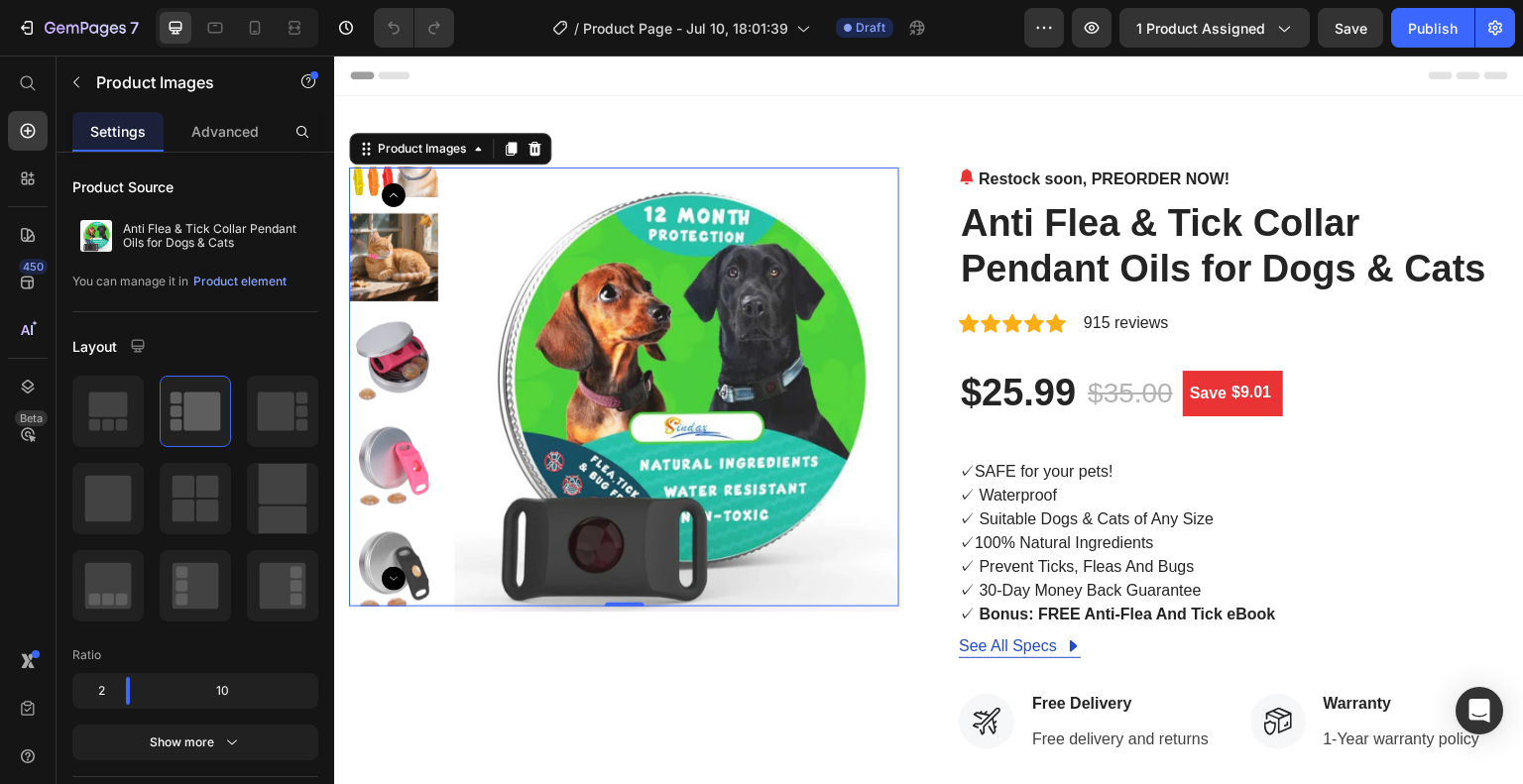 click 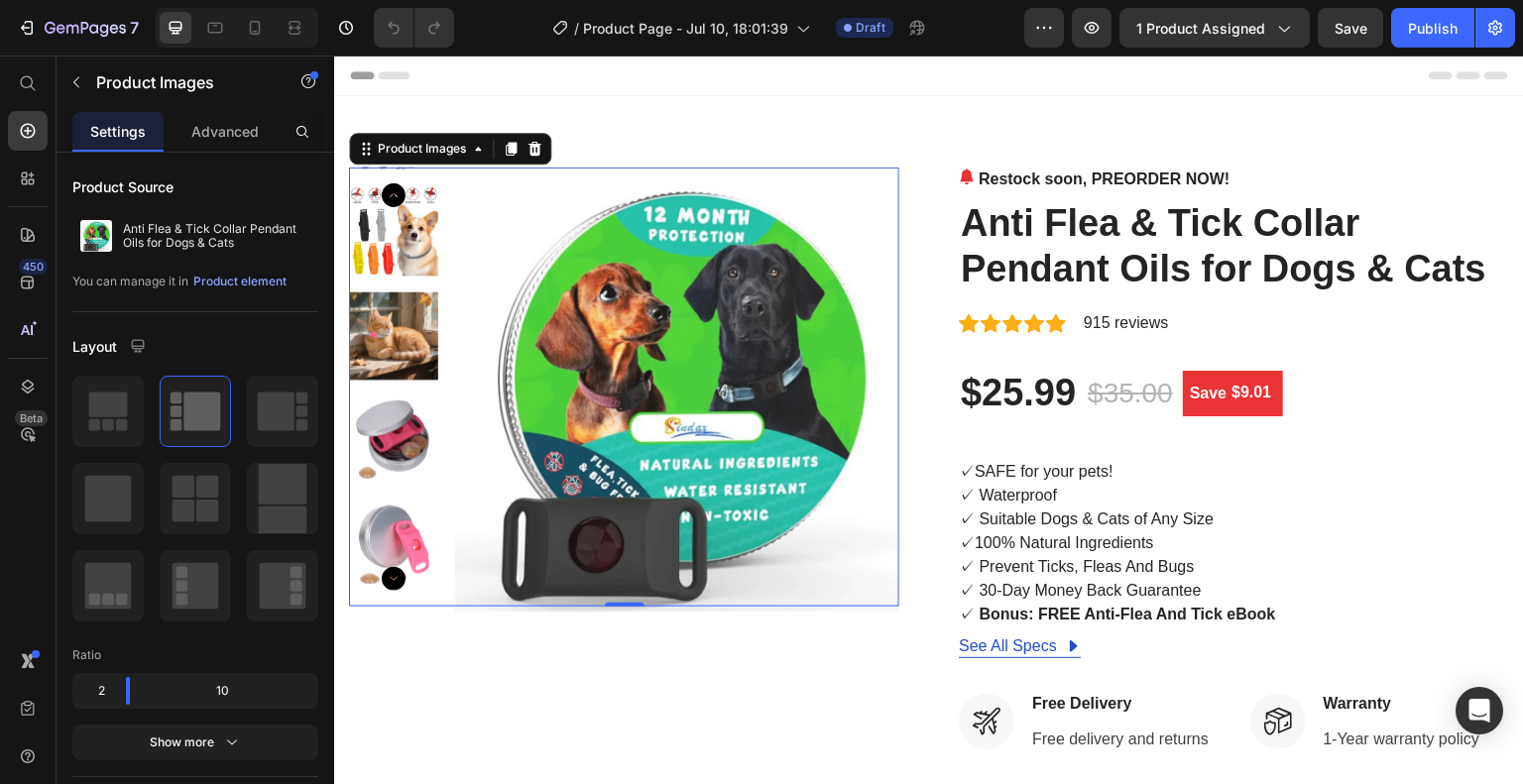 click 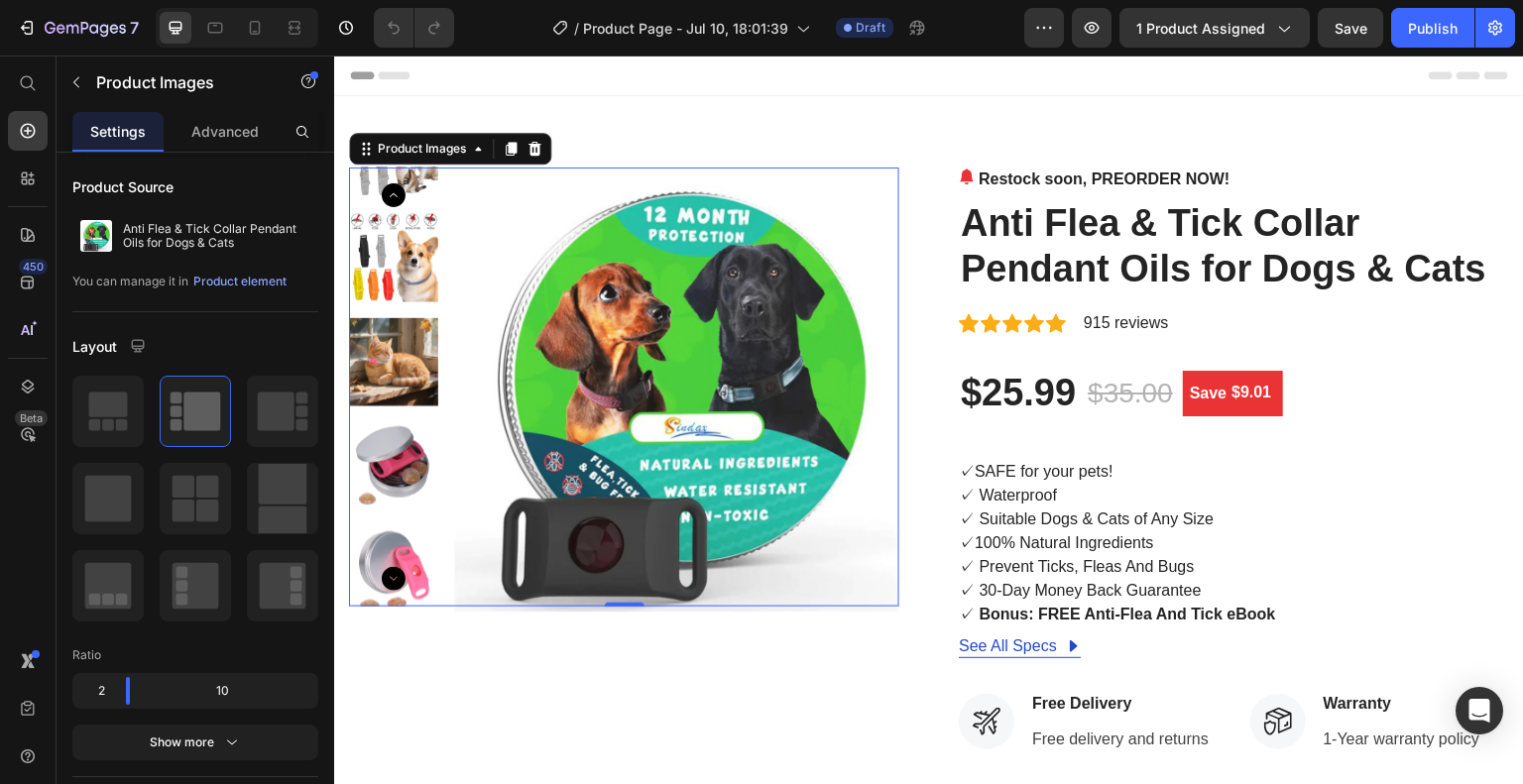click 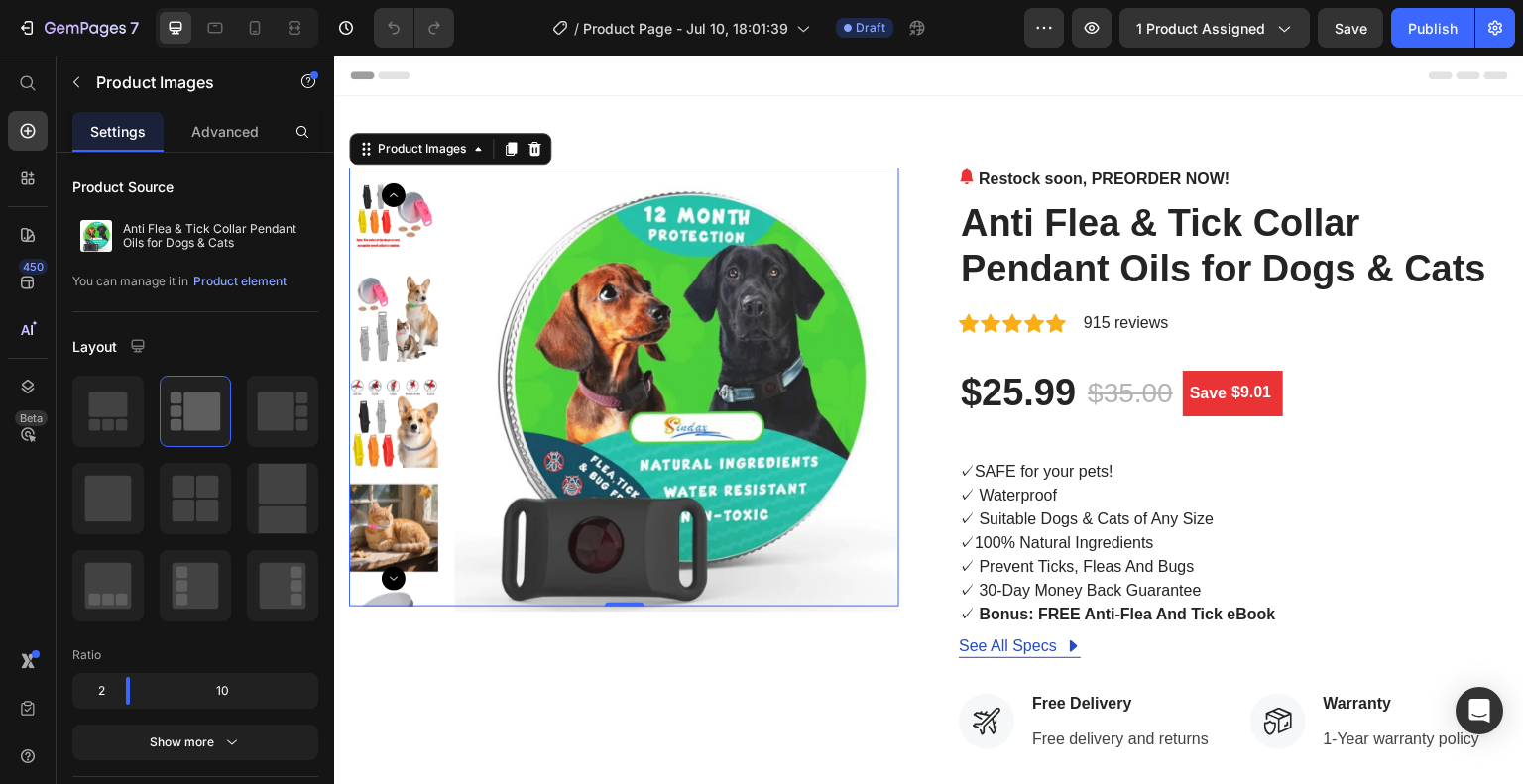 click 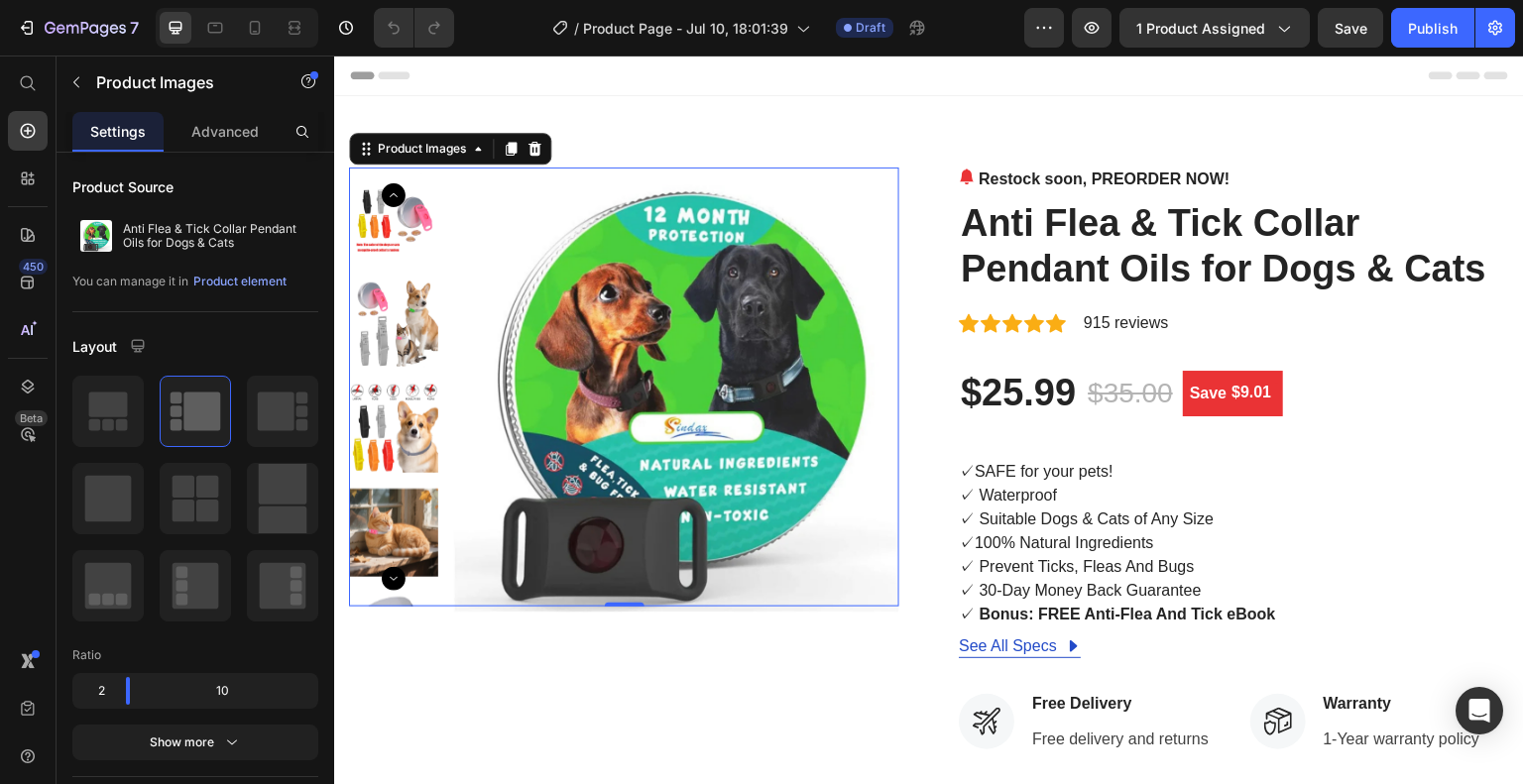 click 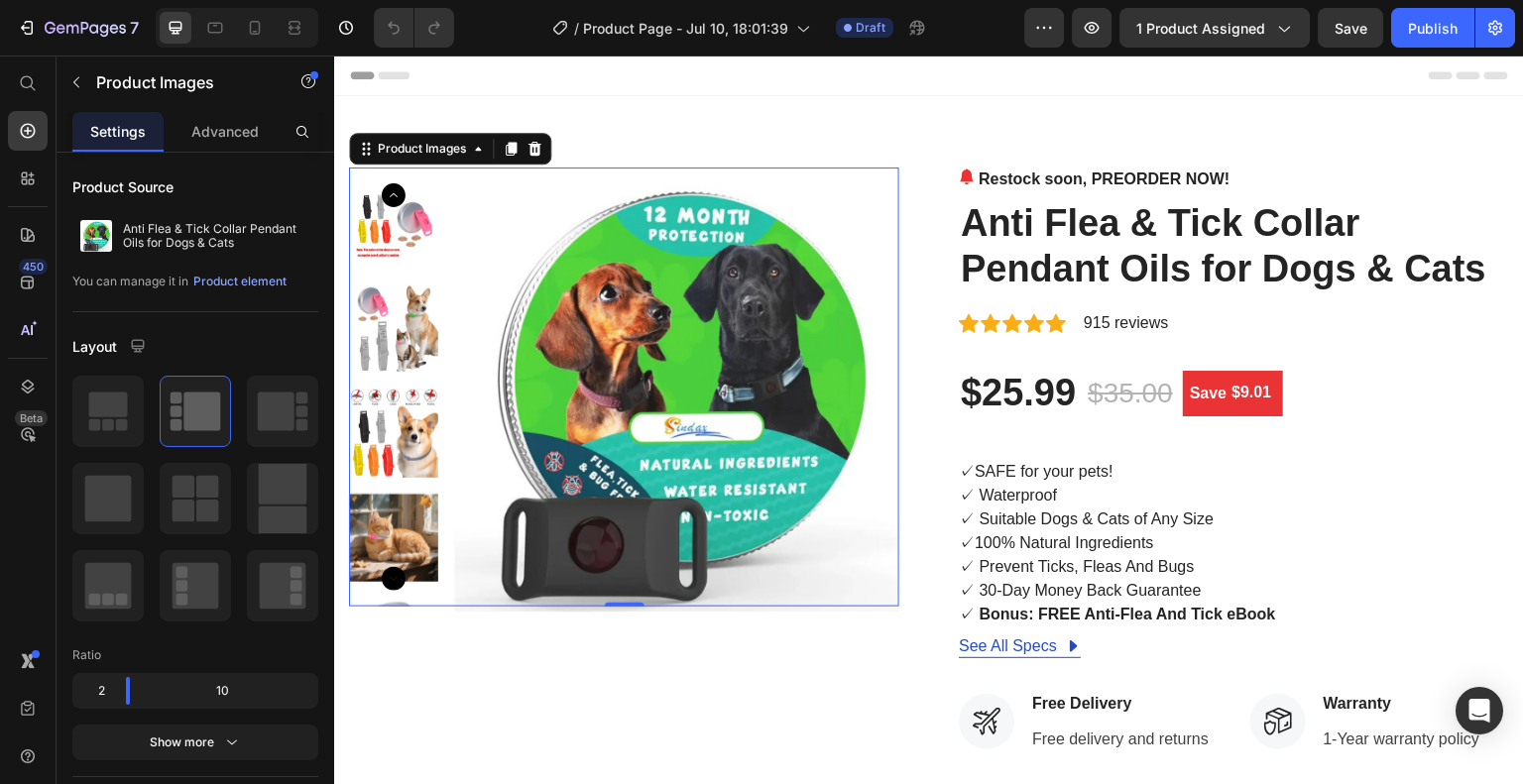 click 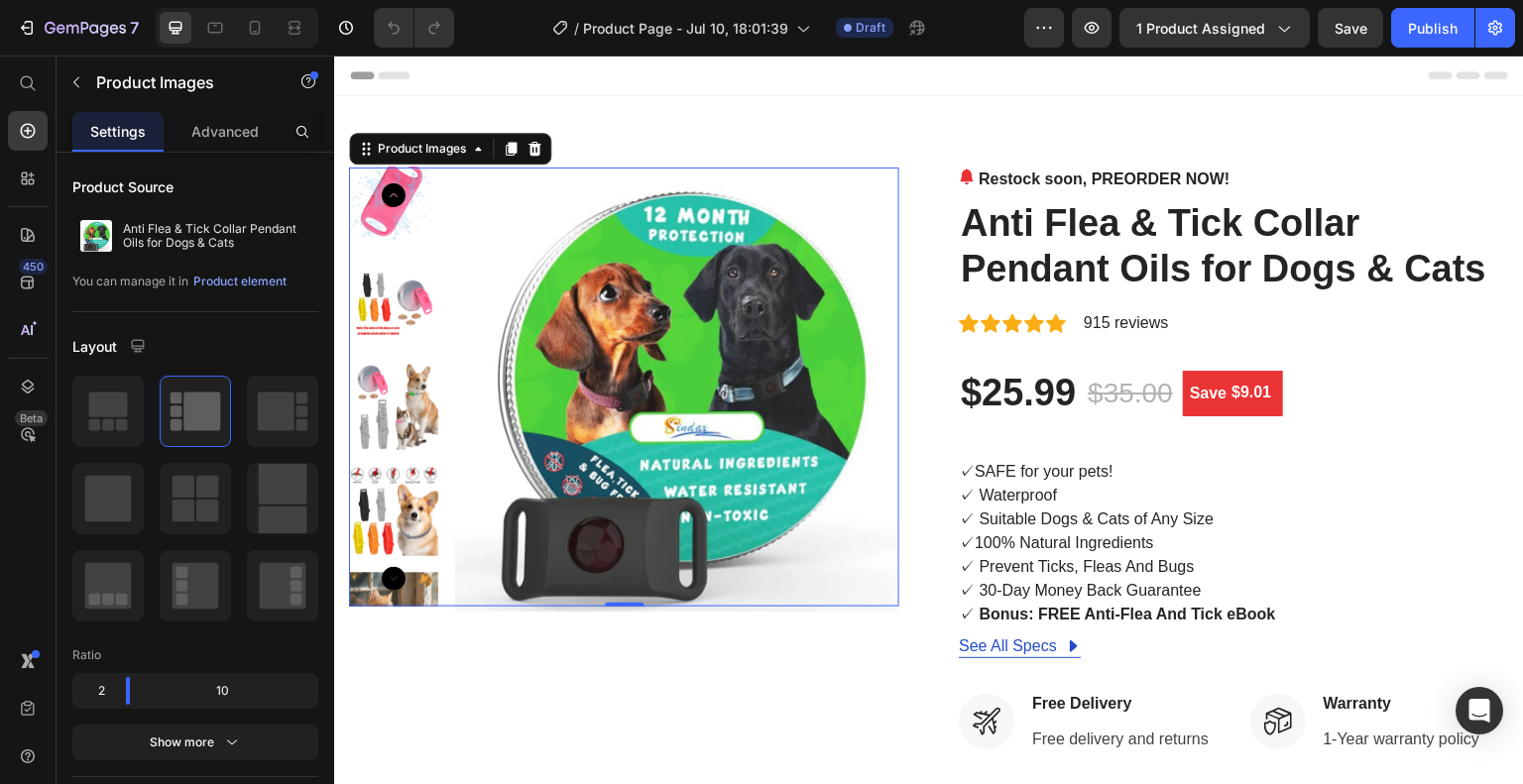 click 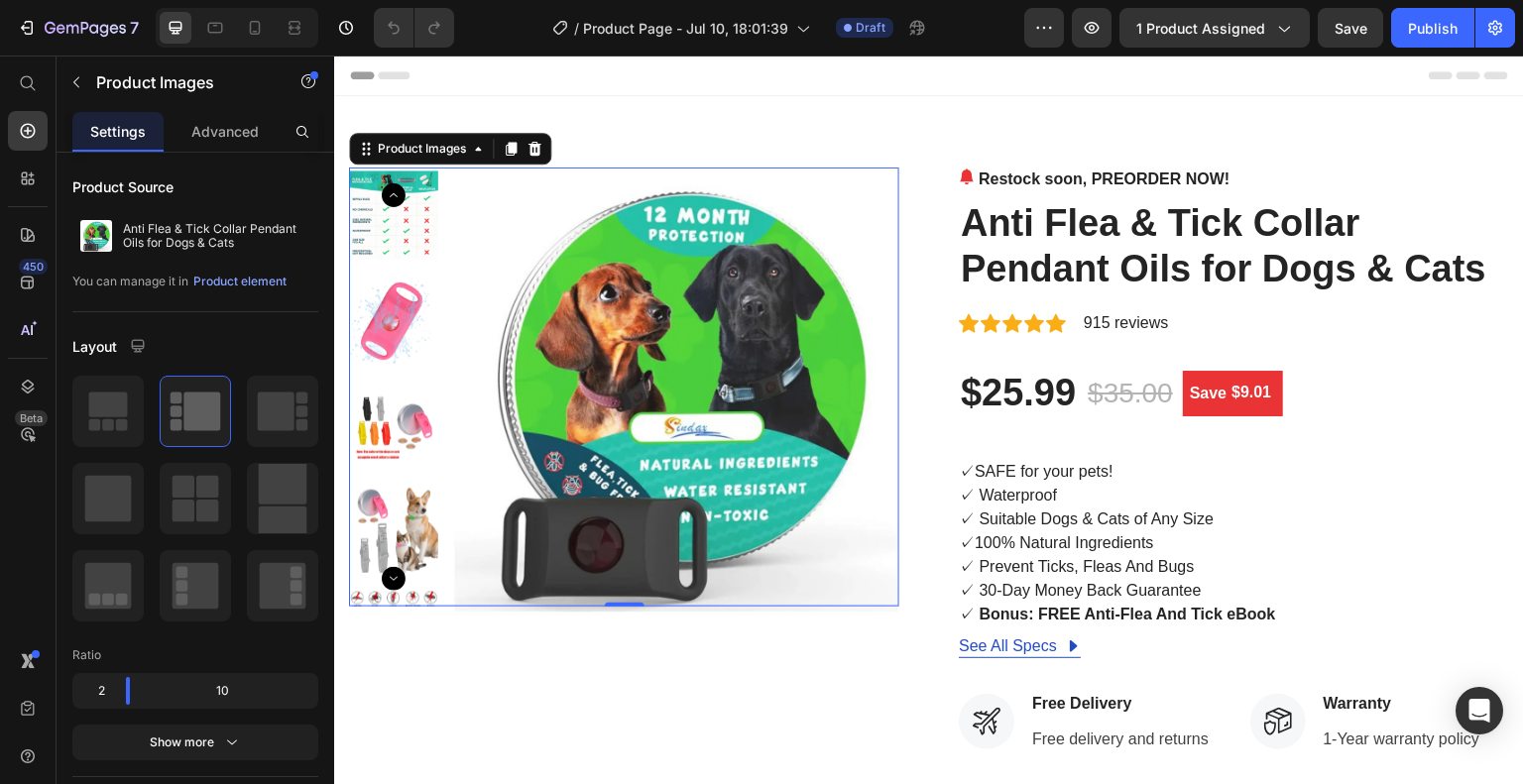 click 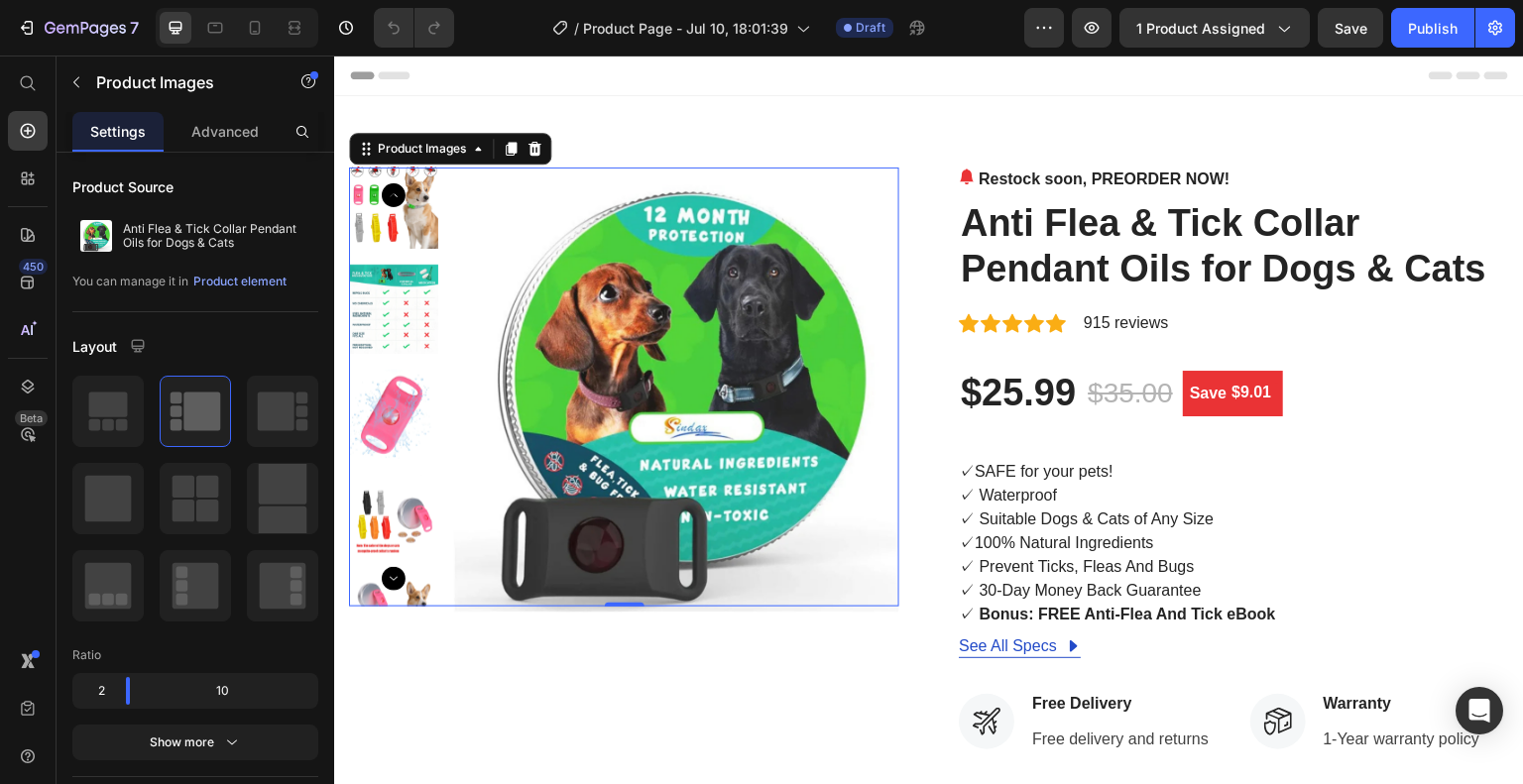 click 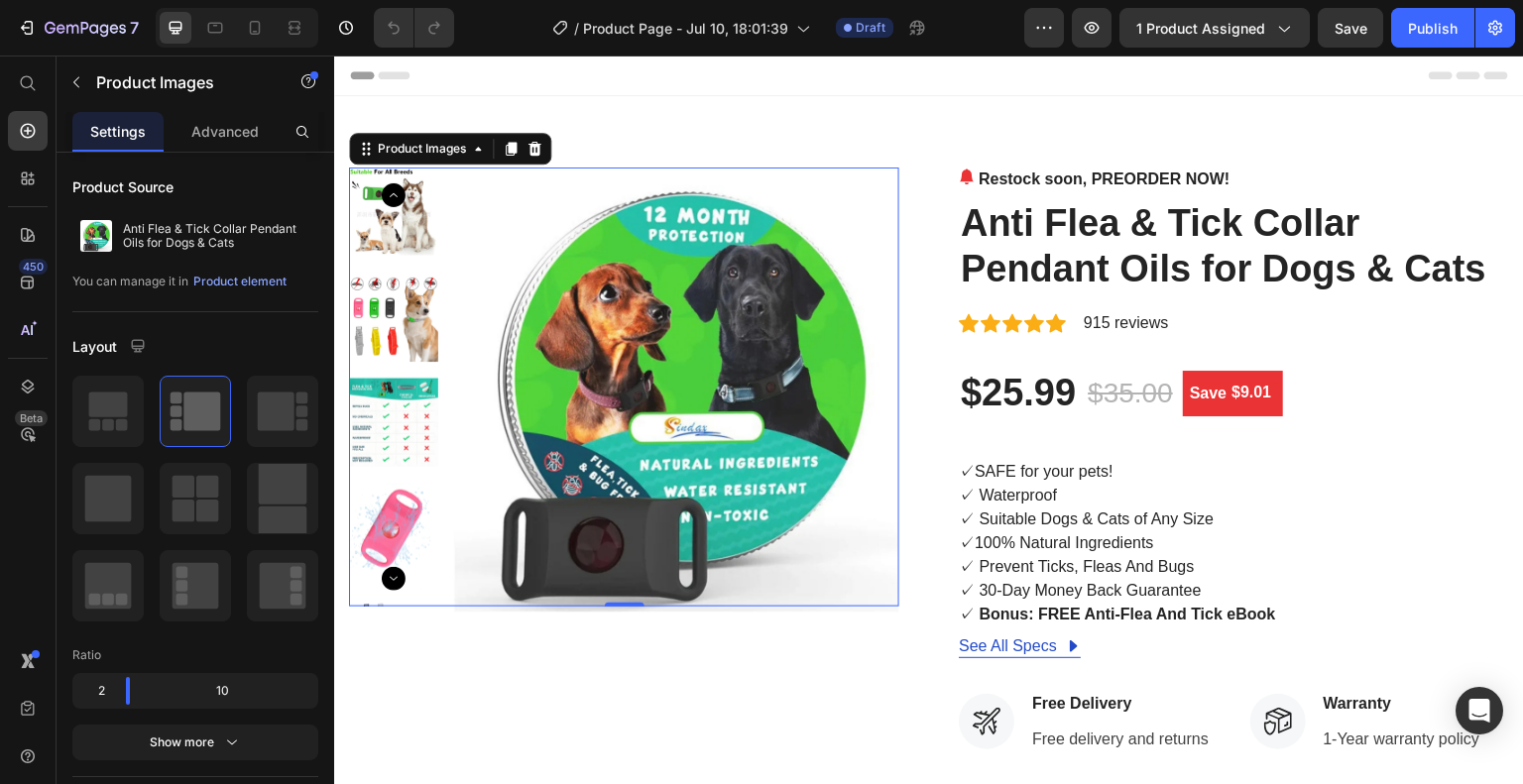 click 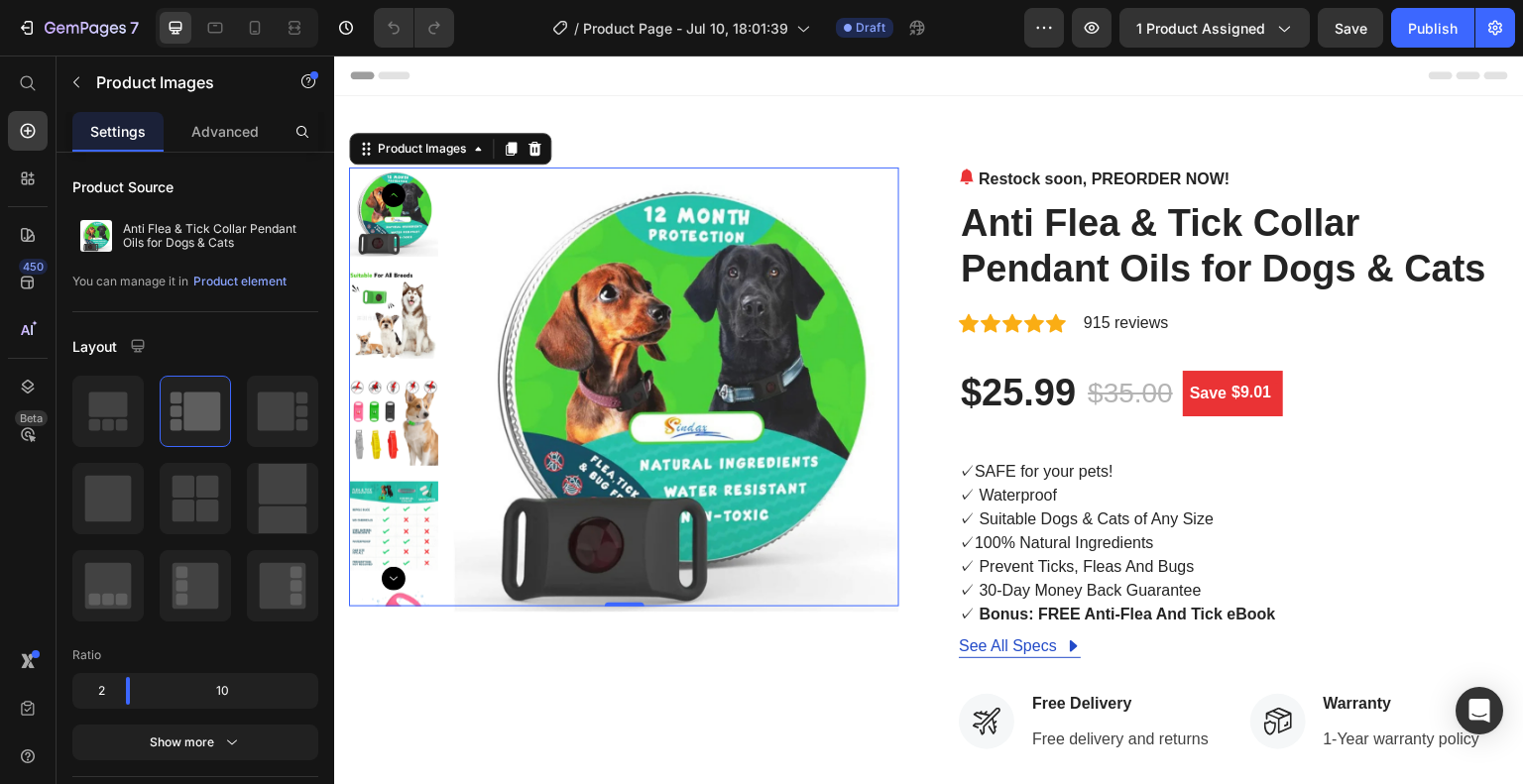 click 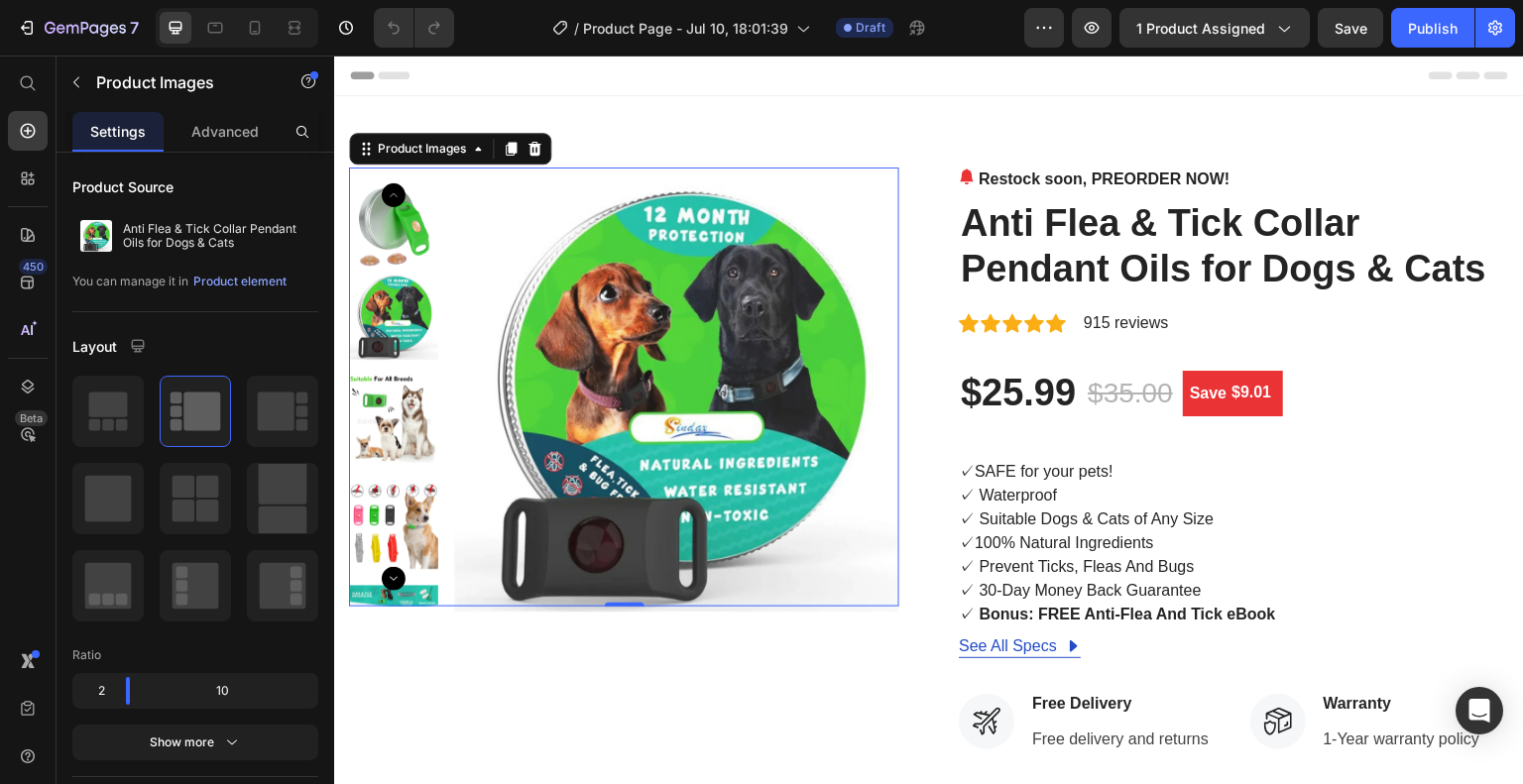 click 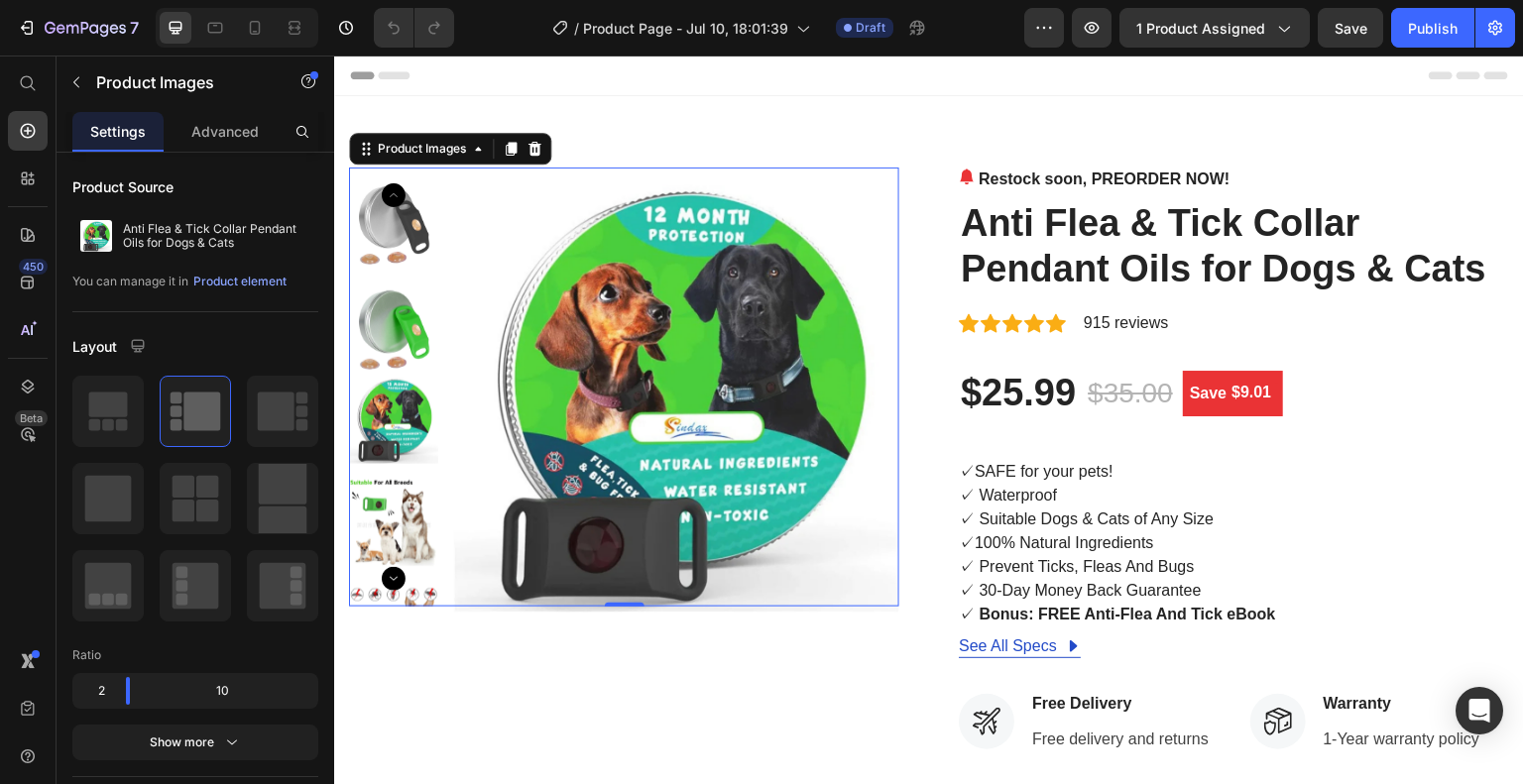 click 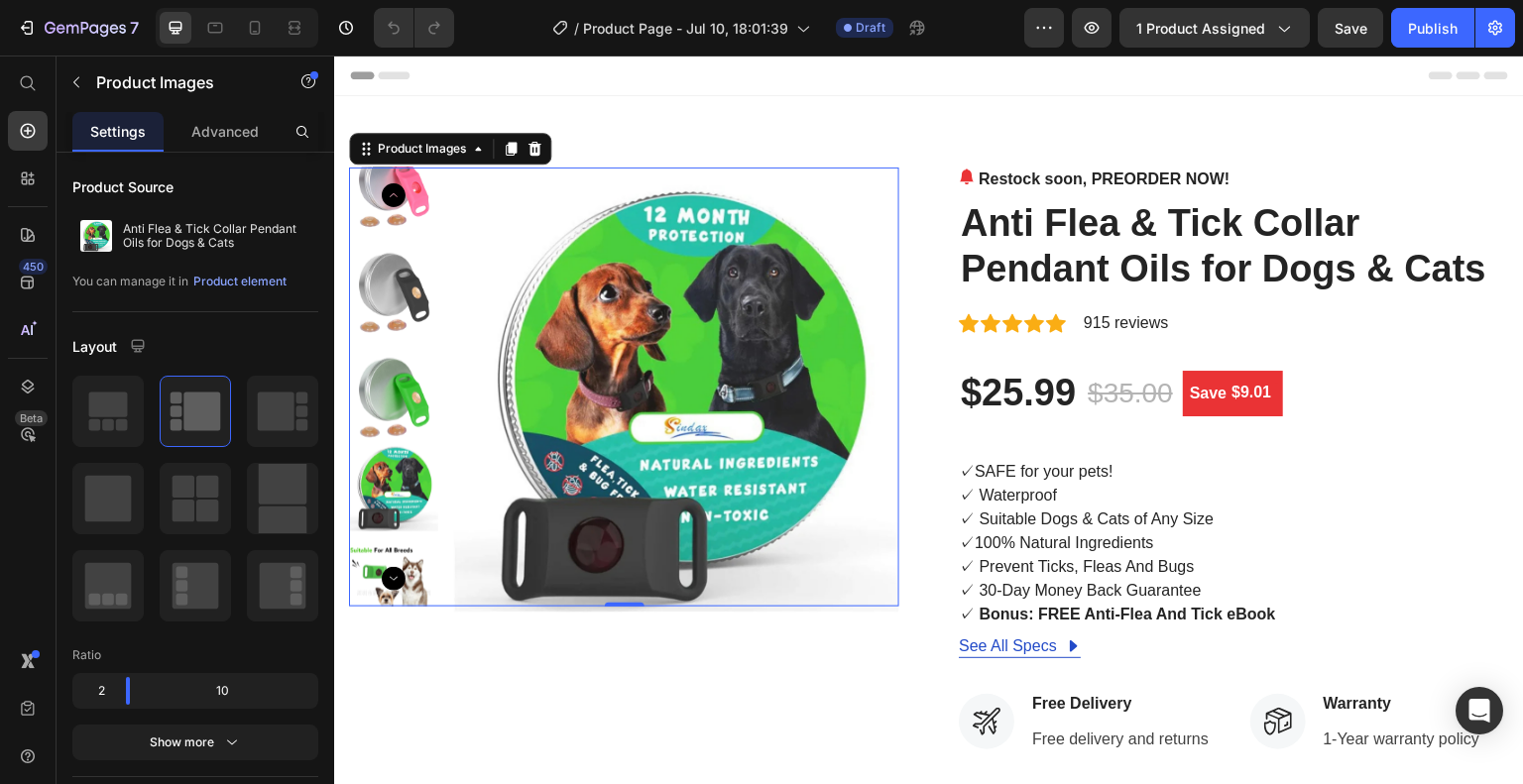 click 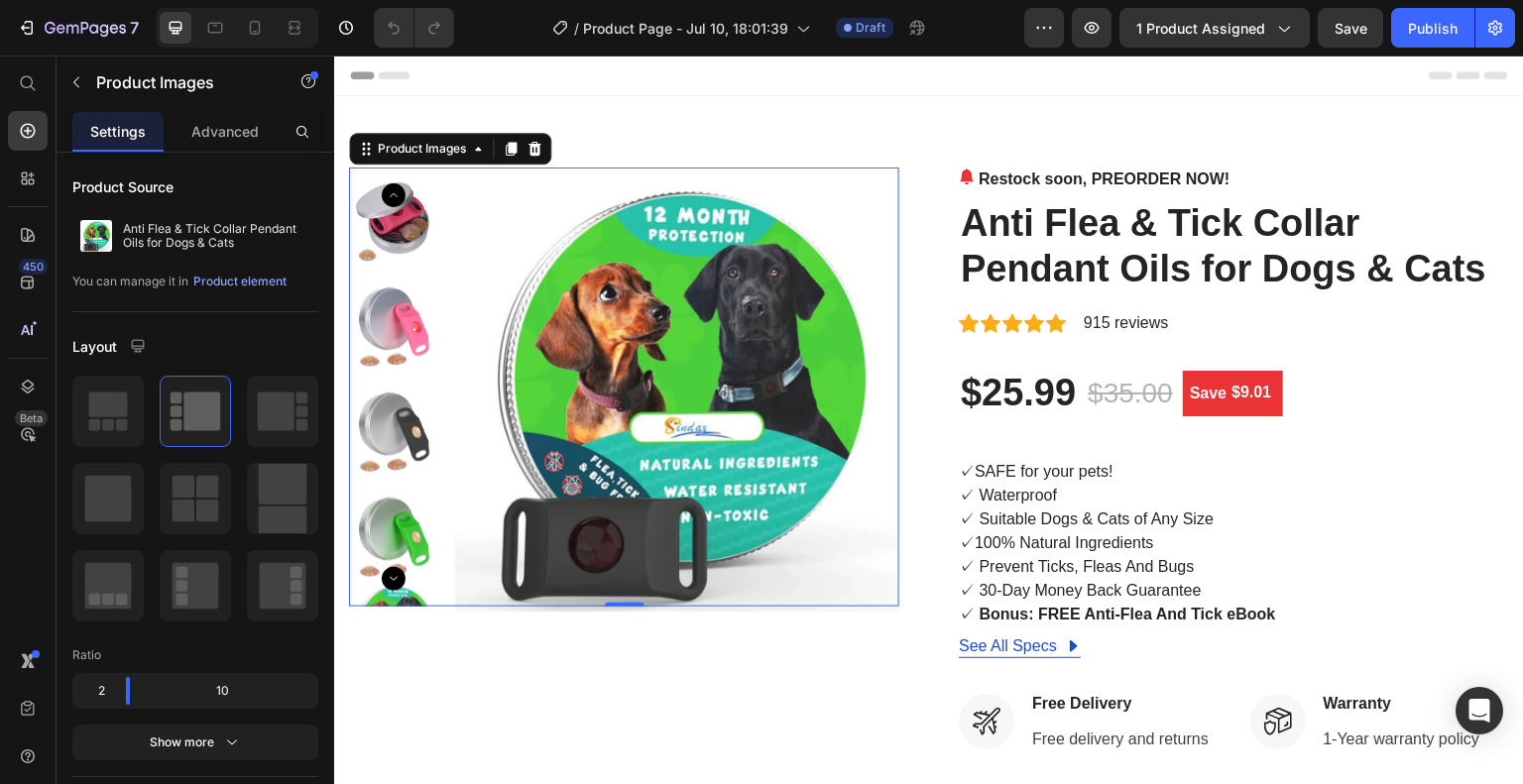 click 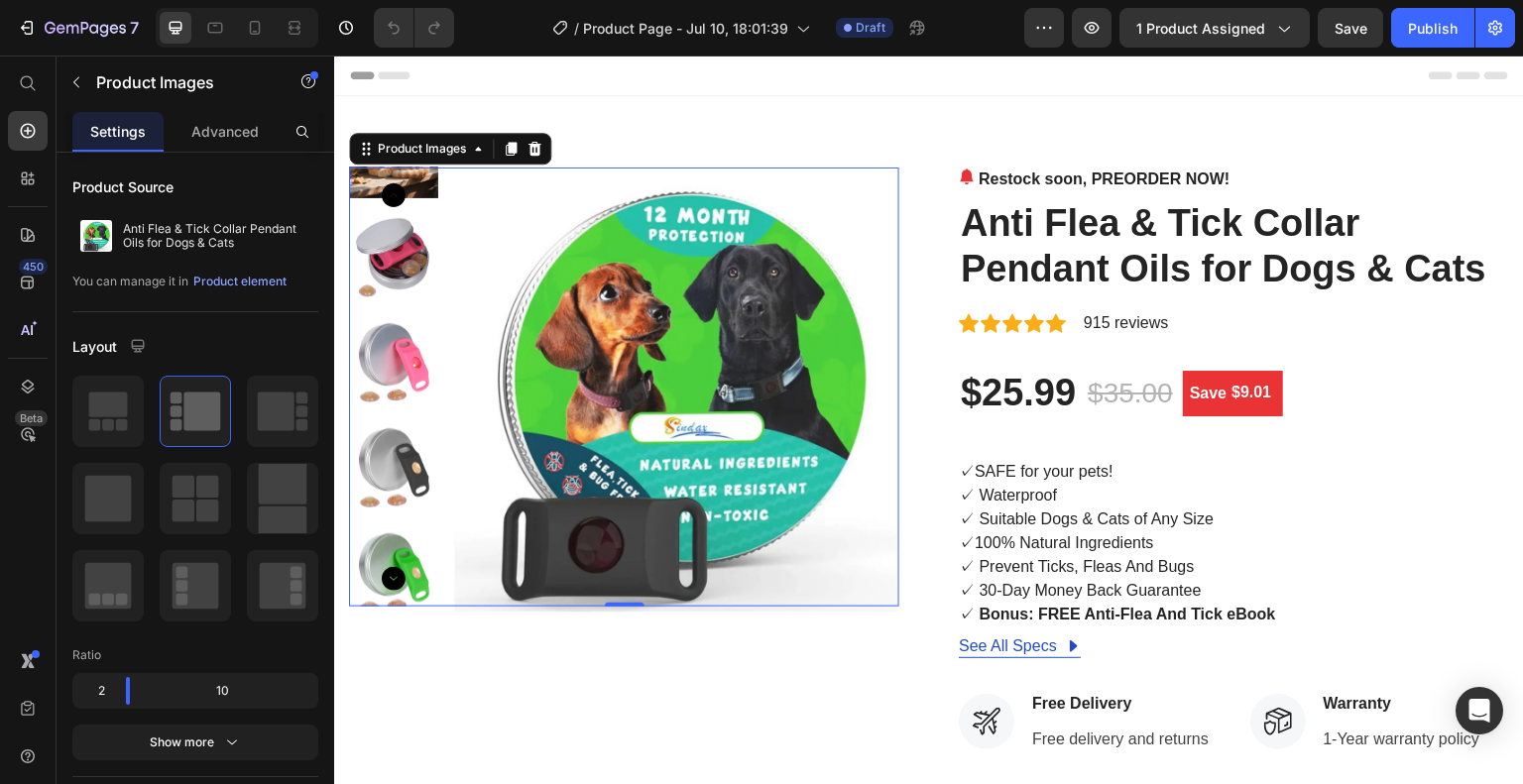 click 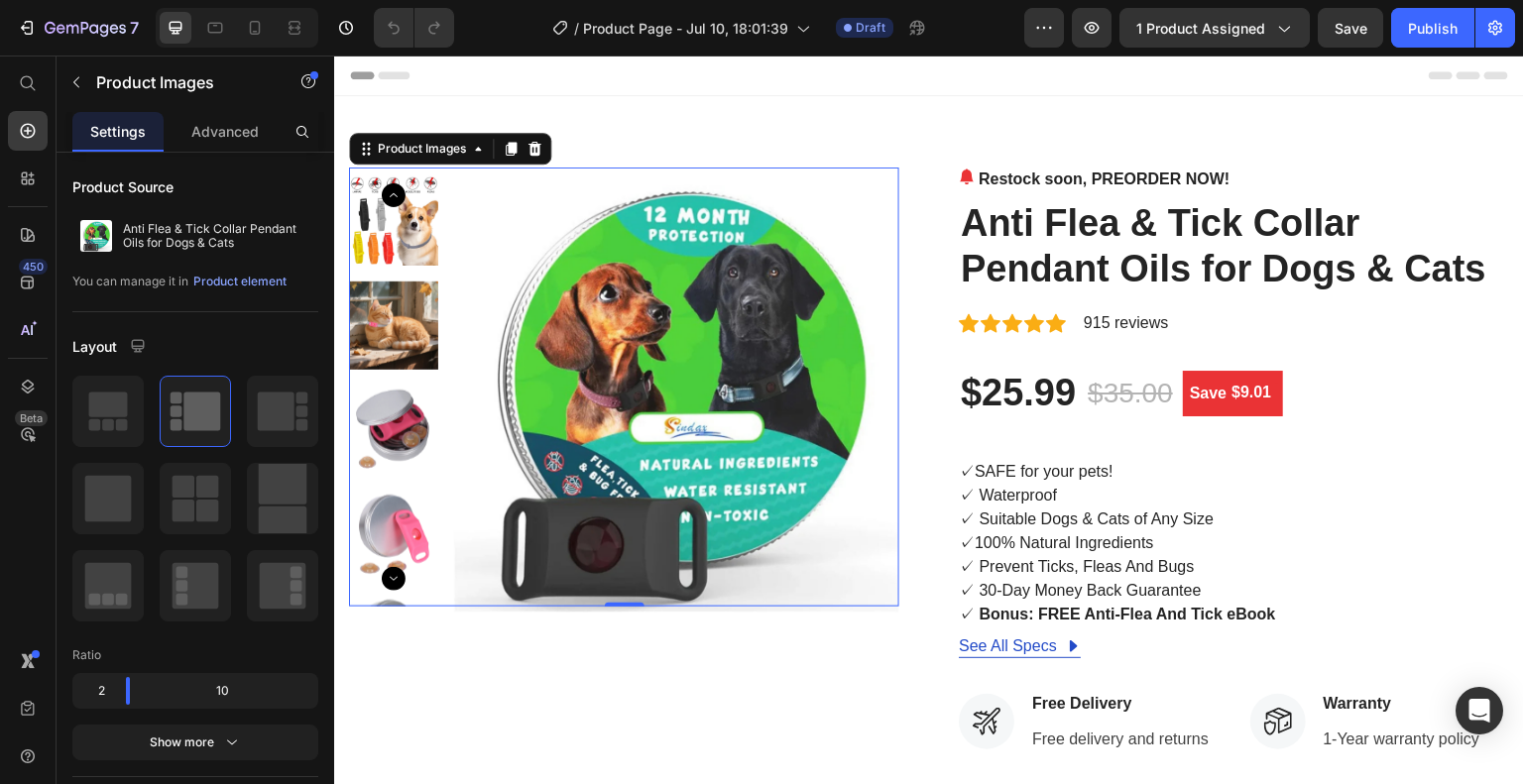 click 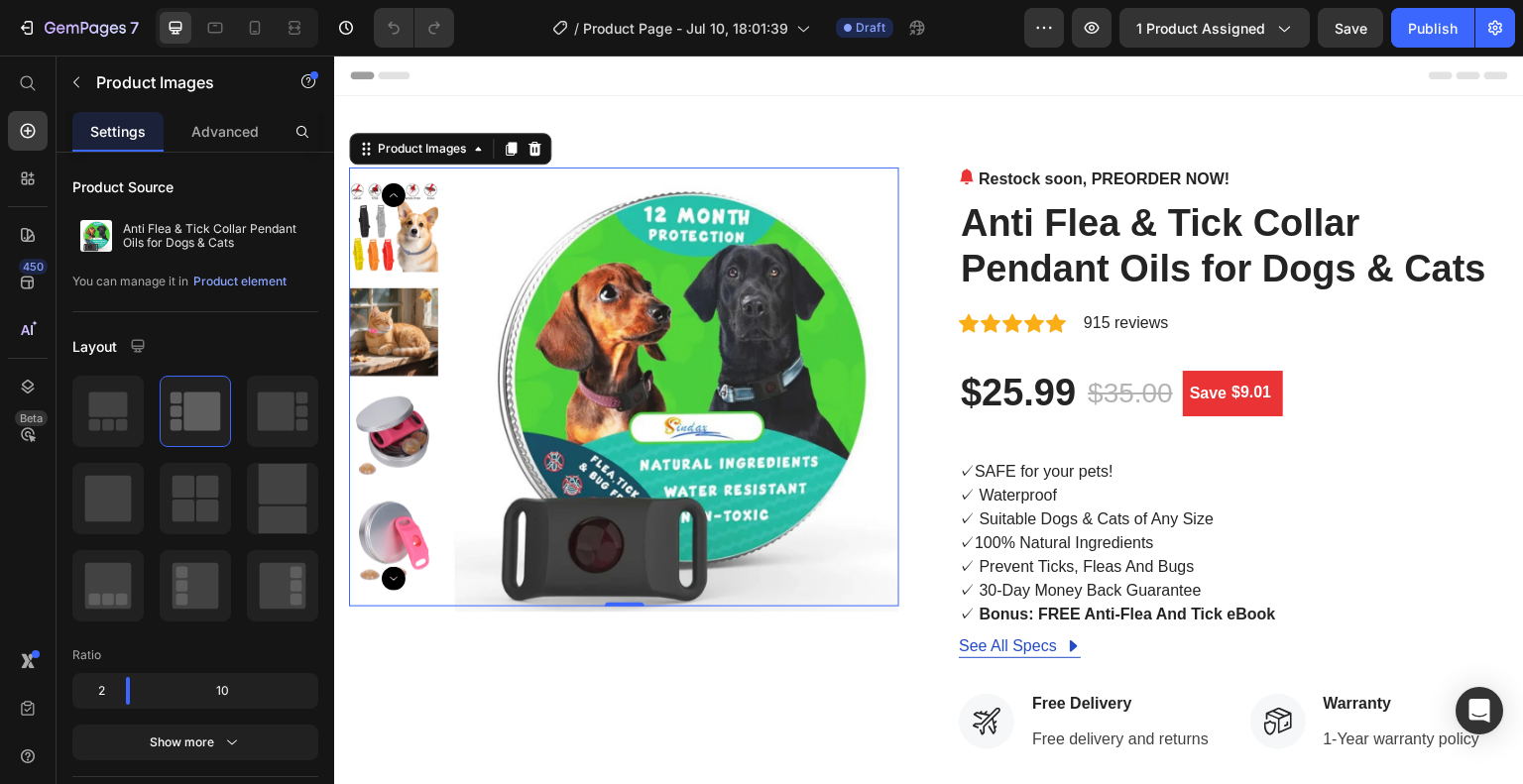 click 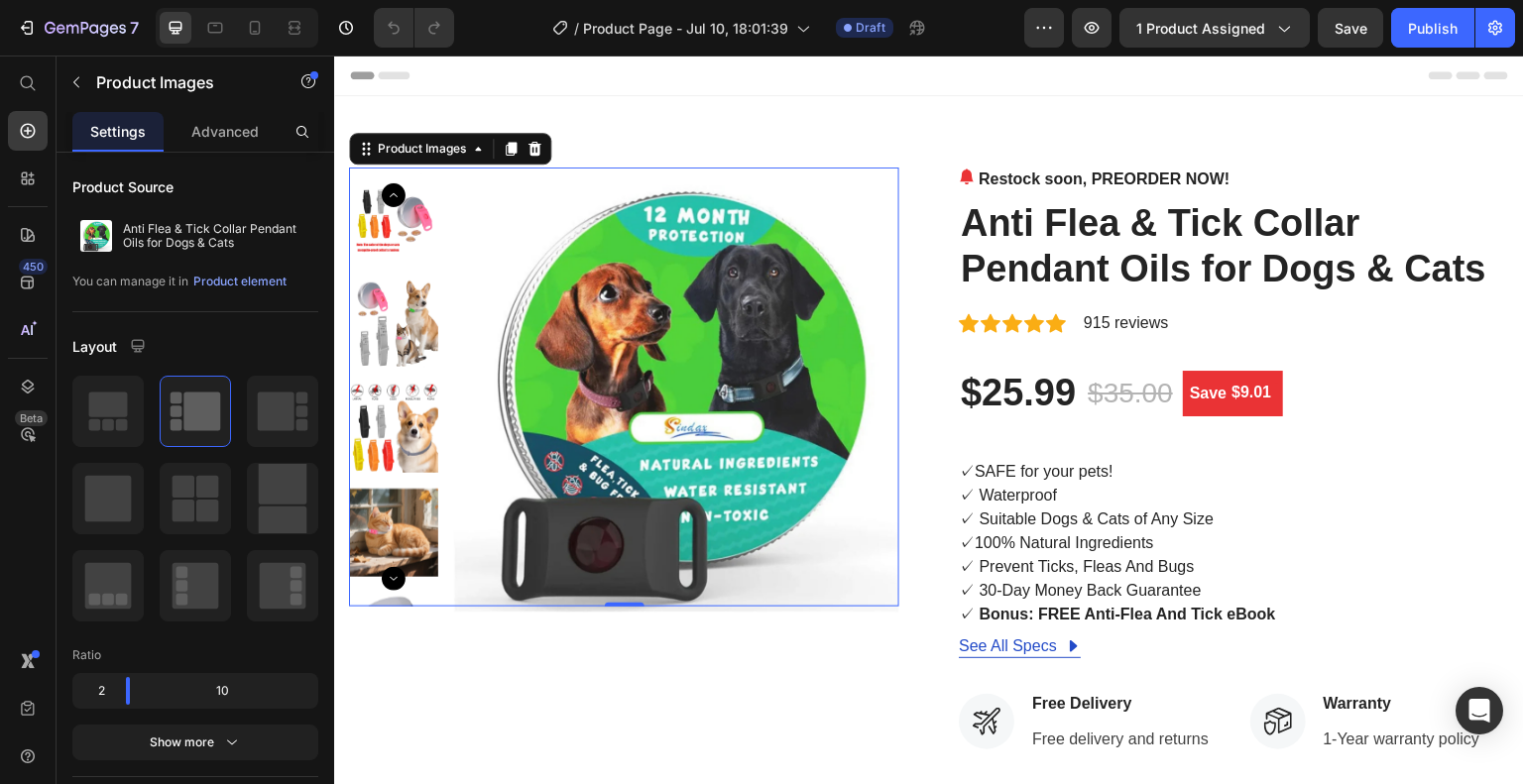 click 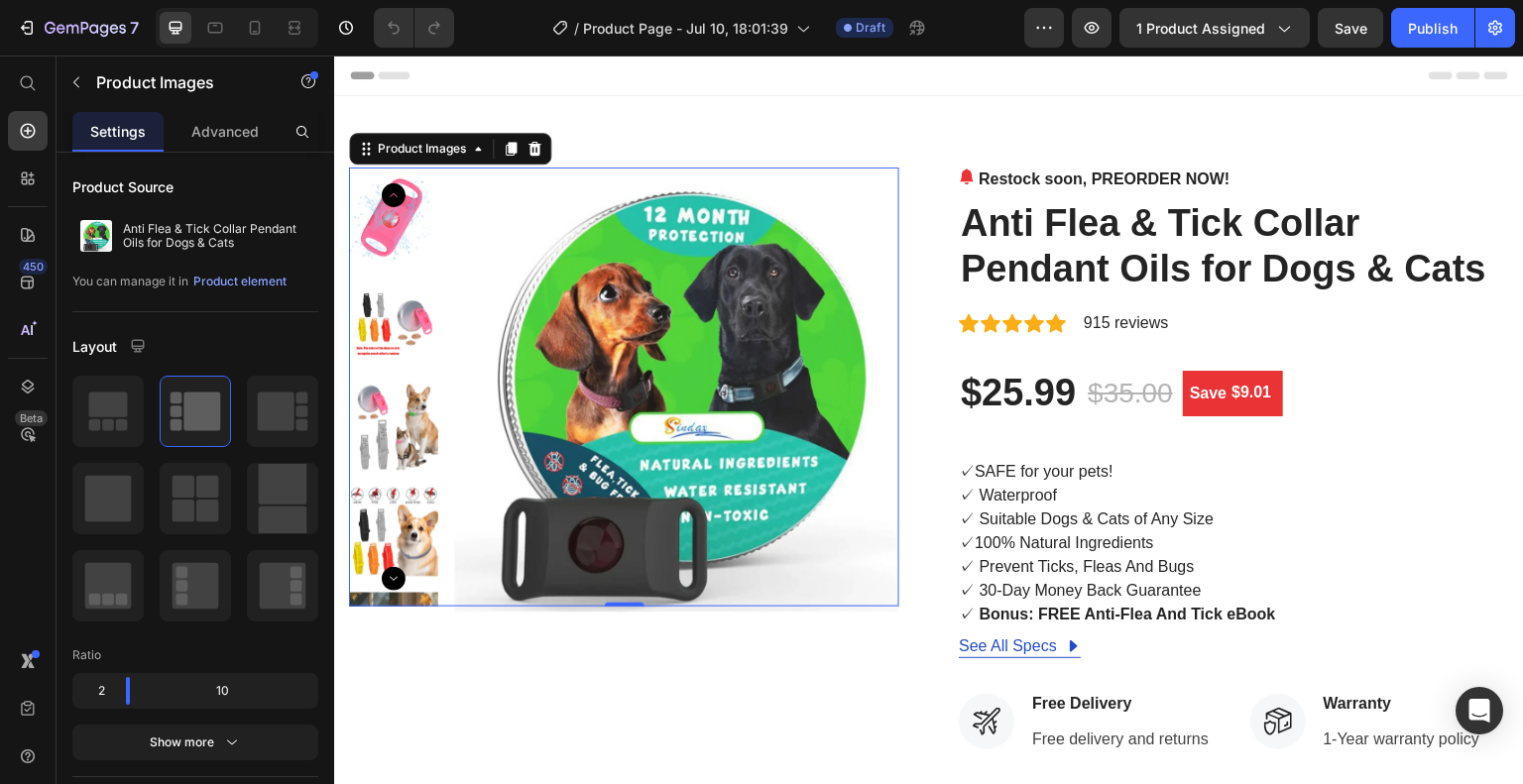click at bounding box center (676, 390) 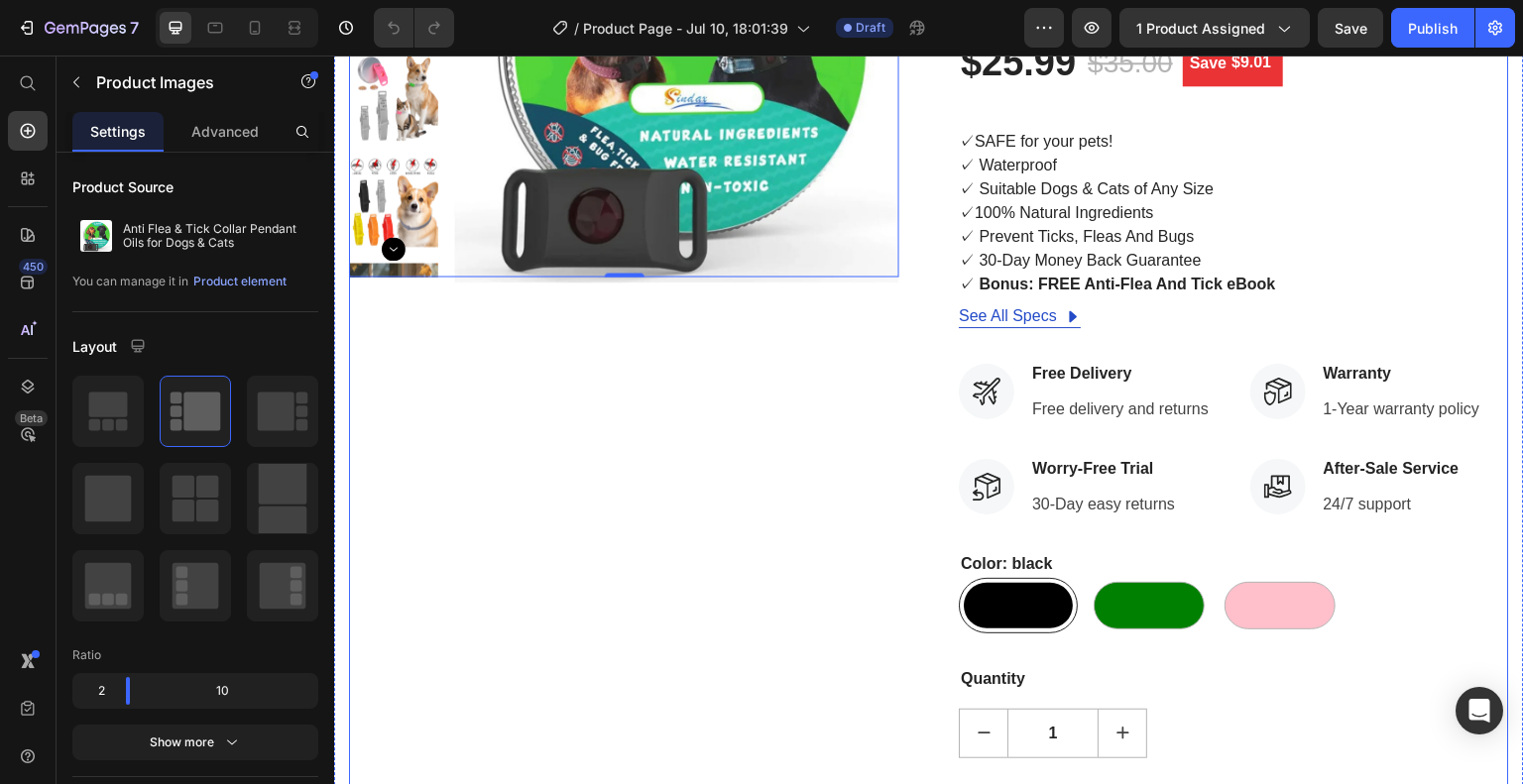scroll, scrollTop: 0, scrollLeft: 0, axis: both 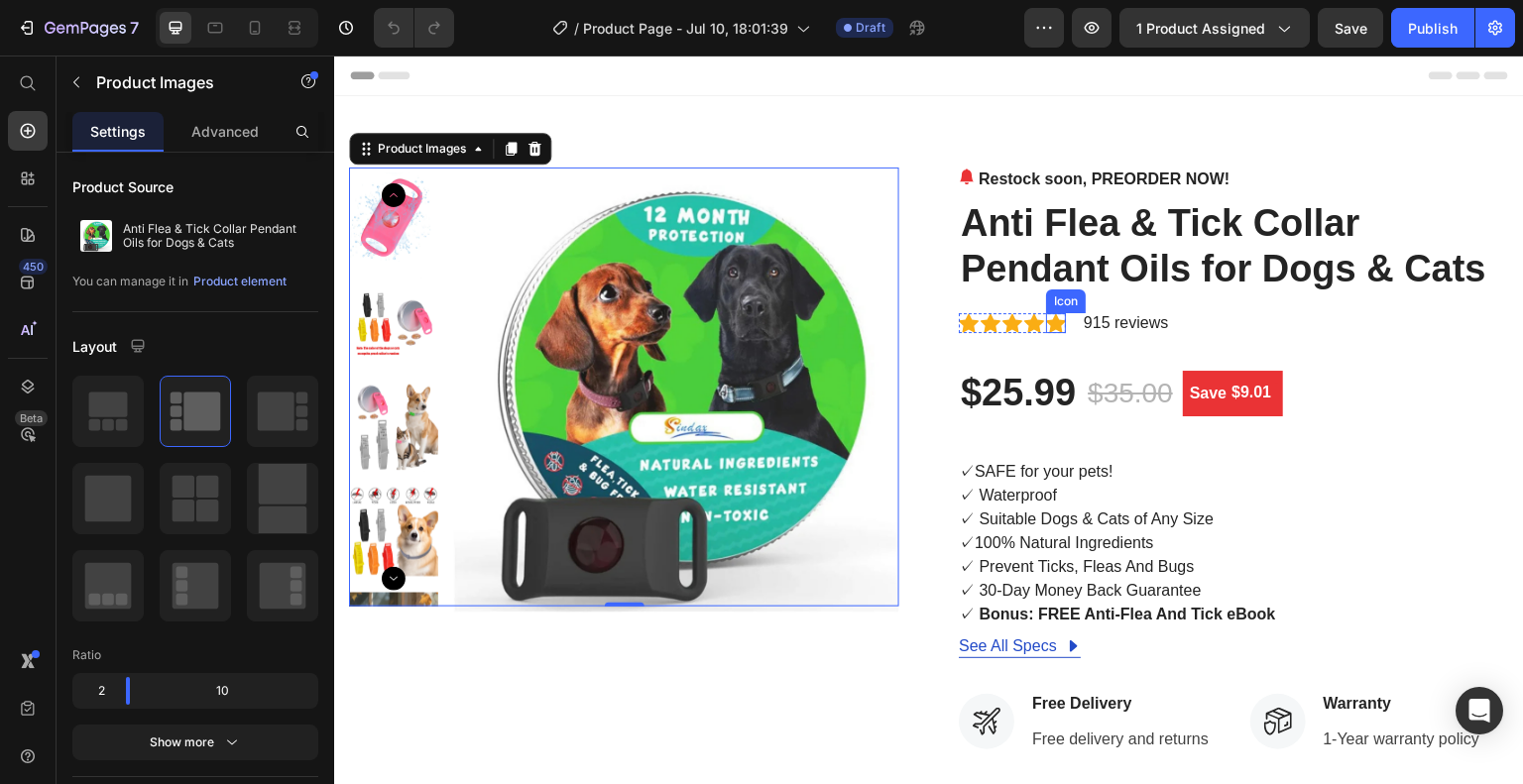 click 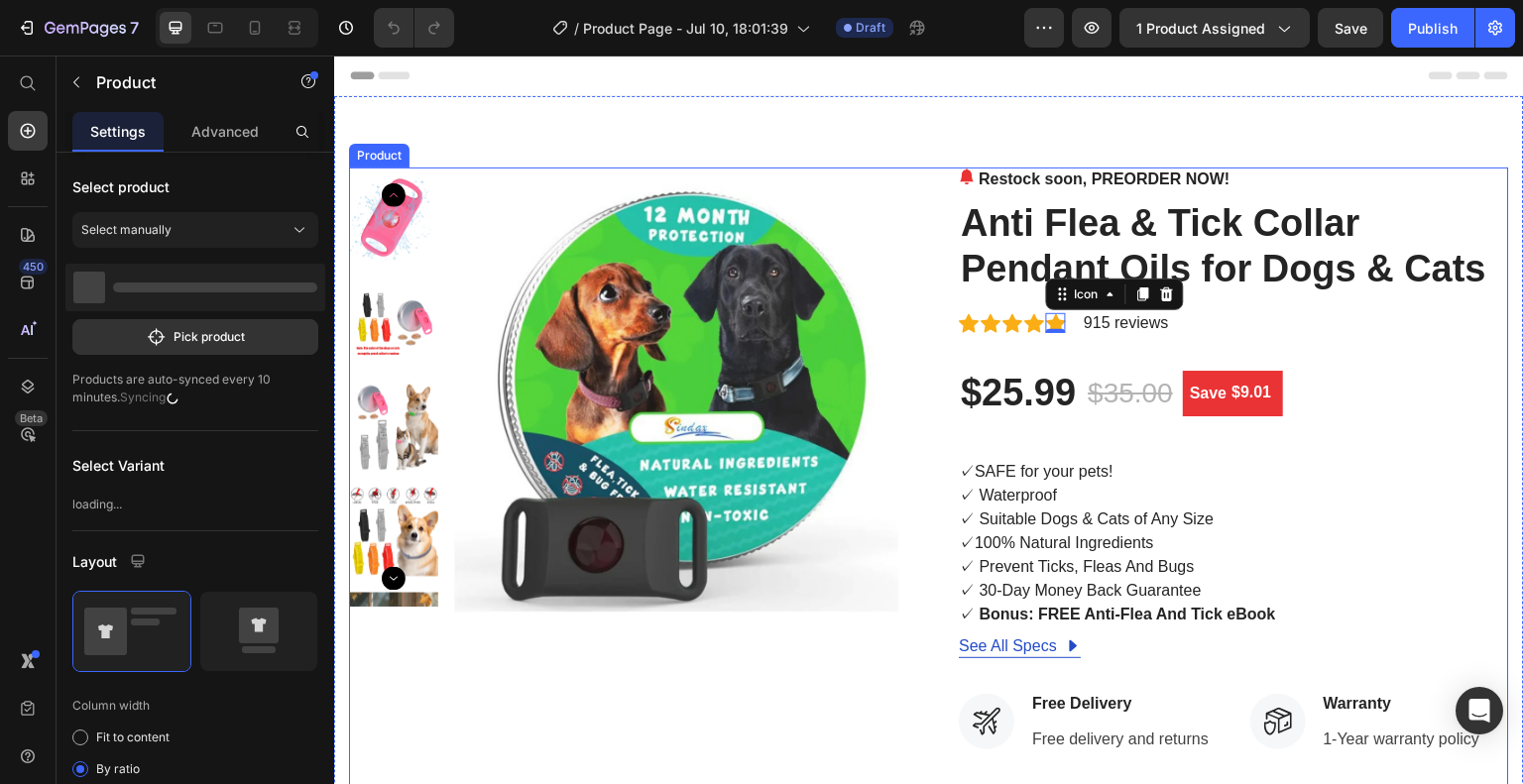 click on "Restock soon, PREORDER NOW! (P) Stock Counter Anti Flea & Tick Collar Pendant Oils for Dogs & Cats (P) Title
Icon
Icon
Icon
Icon
Icon   0 Icon List Hoz 915 reviews Text block Row $25.99 (P) Price $35.00 (P) Price Save $9.01 (P) Tag Row ✓  SAFE for your pets! ✓ Waterproof ✓   Suitable Dogs & Cats of Any Size ✓  100% Natural Ingredients ✓   Prevent Ticks, Fleas And Bugs ✓   30-Day Money Back Guarantee ✓   Bonus: FREE Anti-Flea And Tick eBook (P) Description
See All Specs Button Row
Icon Free Delivery Text block Free delivery and returns Text block Icon List
Icon Worry-Free Trial Text block 30-Day easy returns Text block Icon List
Icon Warranty Text block 1-Year warranty policy Text block Icon List
Icon After-Sale Service Text block 24/7 support Text block Icon List Row Color: black black black green green pink pink" at bounding box center (1233, 715) 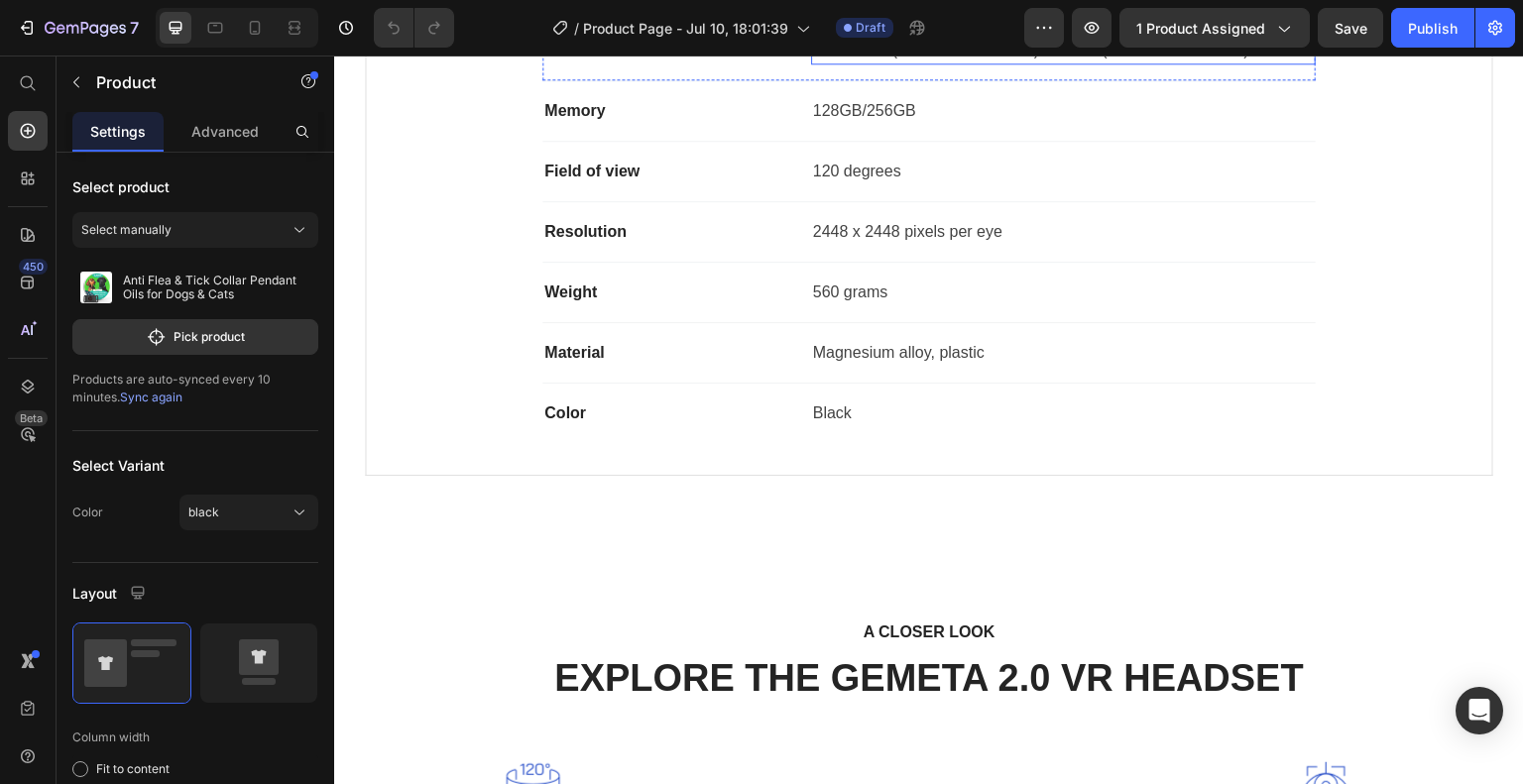 scroll, scrollTop: 1321, scrollLeft: 0, axis: vertical 